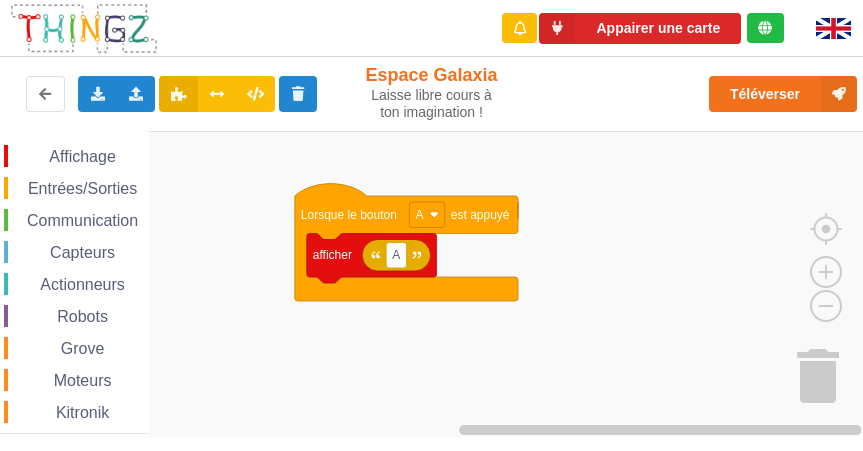 scroll, scrollTop: 0, scrollLeft: 0, axis: both 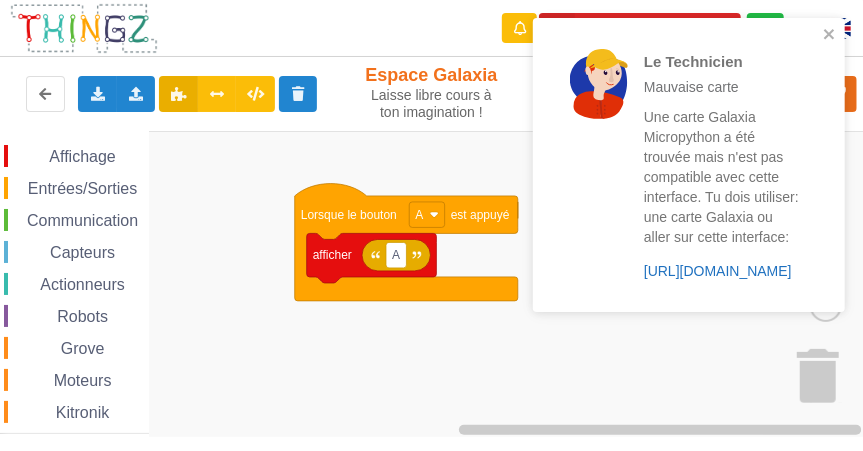 click on "[URL][DOMAIN_NAME]" at bounding box center (718, 271) 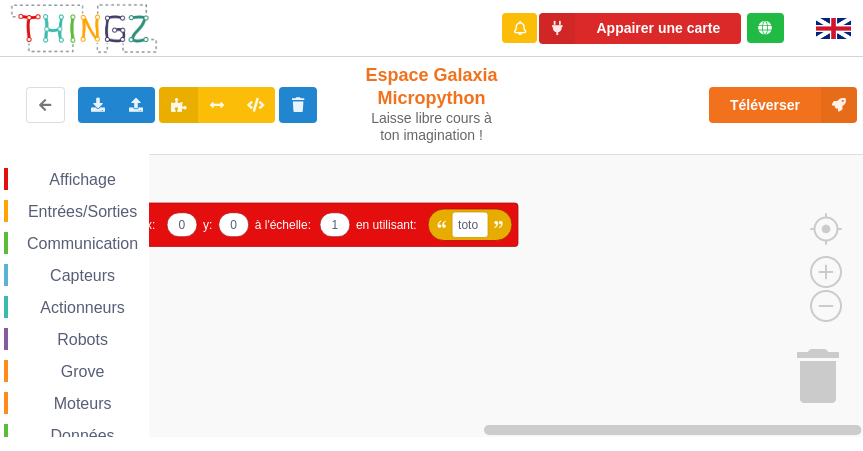scroll, scrollTop: 0, scrollLeft: 0, axis: both 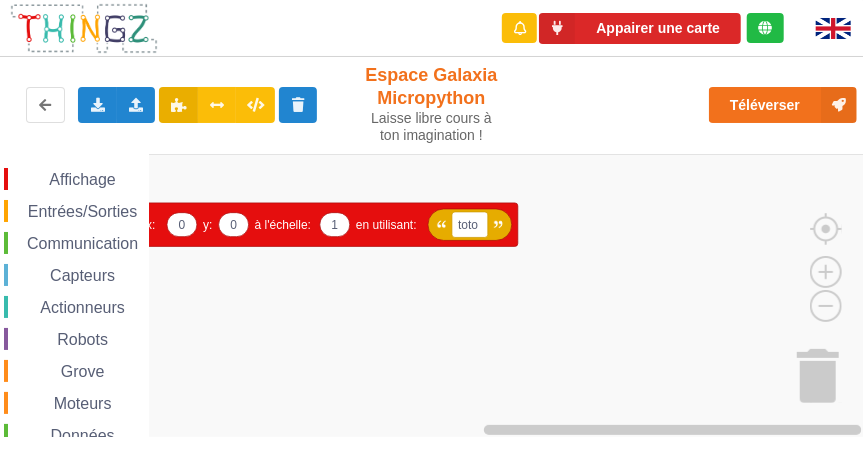 click on "Affichage" at bounding box center [82, 179] 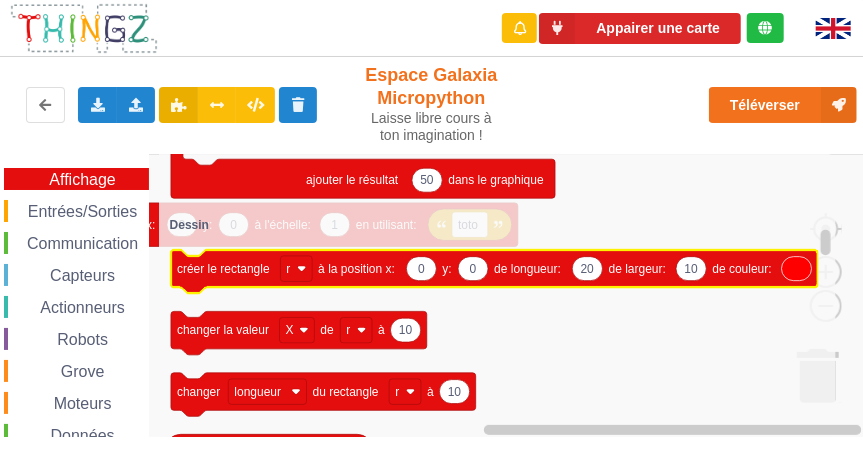 click on "créer le rectangle" 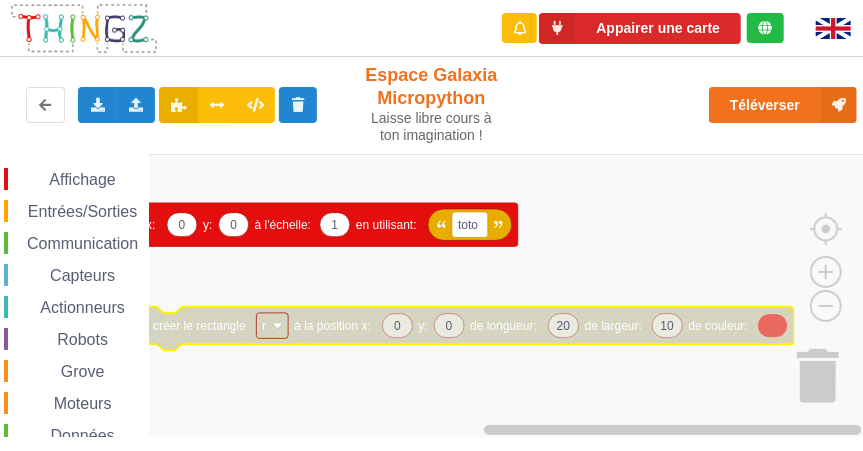 click on "créer le rectangle" 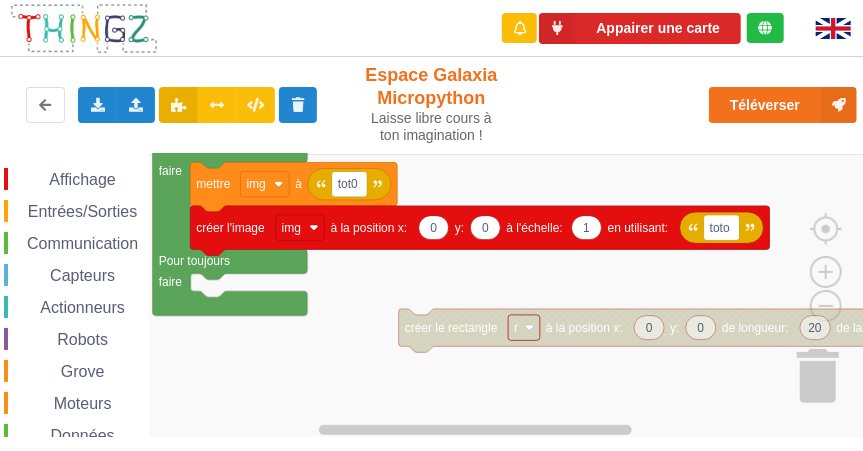 click on "Affichage Entrées/Sorties Communication Capteurs Actionneurs Robots Grove Moteurs Données Kitronik Logique Boucles Math Texte Variables Listes Fonctions Couleur   afficher effacer l'écran 0 0 0 contrôler la LED à R V B 0 régler l'intensité du rouge de la LED à 0 régler l'intensité du vert de la LED à 0 régler l'intensité du bleu de la LED à intensité du rouge de la LED intensité du vert de la LED intensité du bleu de la LED passer l'écran en mode graphique 50 graphique: ajouter la valeur sur l'axe des Y vertical 0 100 graphique: règle l'échelle de l'axe y à: min max 1 50 graphique: toutes les secondes calculer une nouvelle valeur ajouter le résultat dans le graphique 0 0 20 10 créer le rectangle r à la position x: y: de longueur: de largeur: de couleur: 10 changer la valeur X de r à 10 changer longueur du rectangle r à valeur X du rectangle r valeur longueur du rectangle r r en couleur du rectangle r" at bounding box center (438, 295) 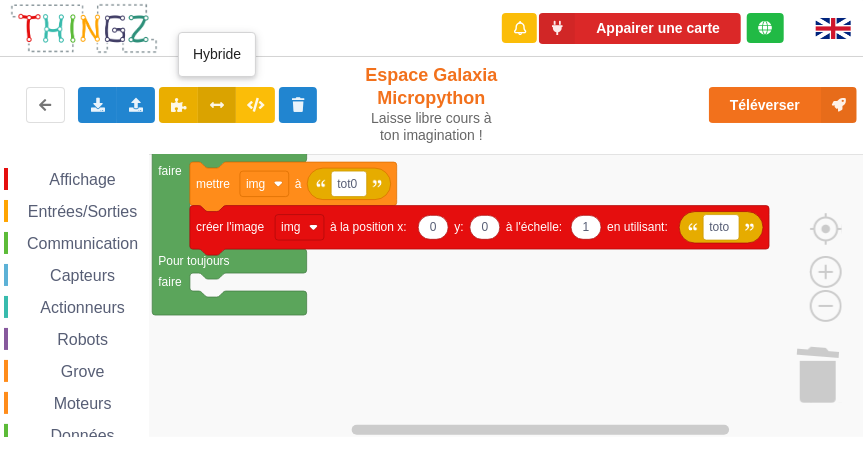 click at bounding box center (217, 104) 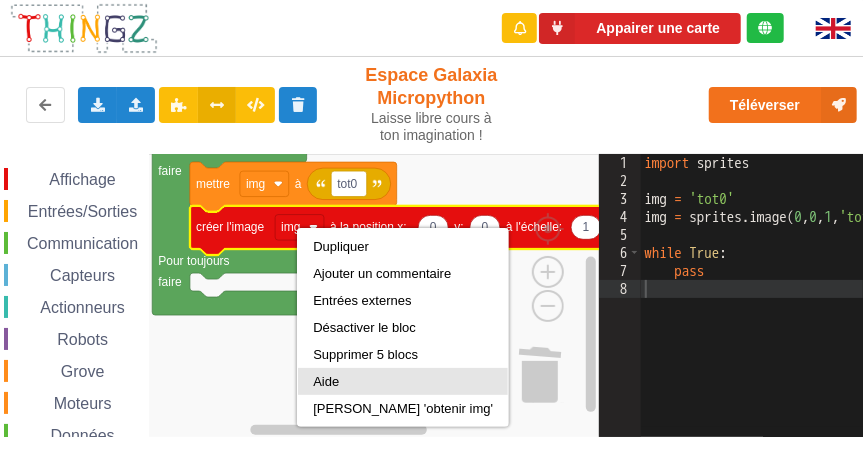 click on "Aide" at bounding box center [403, 381] 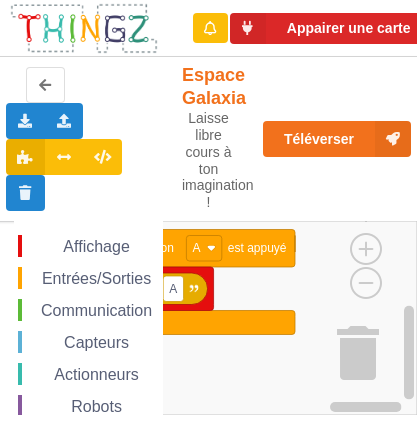 scroll, scrollTop: 0, scrollLeft: 0, axis: both 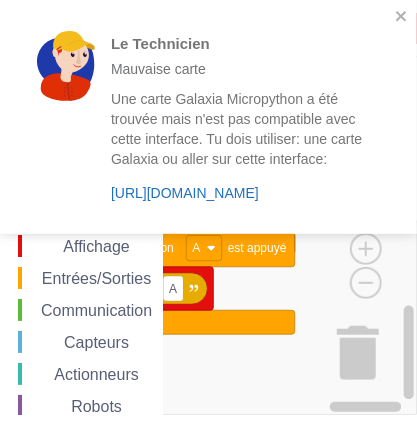 click on "[URL][DOMAIN_NAME]" at bounding box center (185, 193) 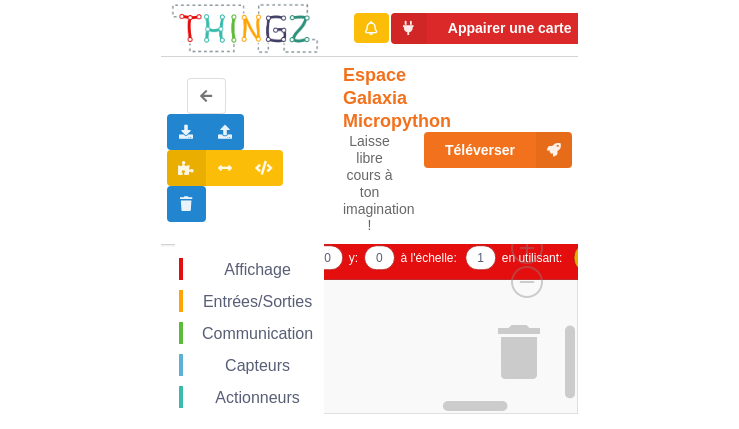 scroll, scrollTop: 0, scrollLeft: 0, axis: both 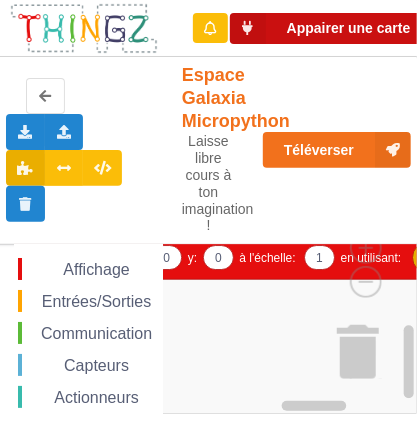 click at bounding box center [248, 28] 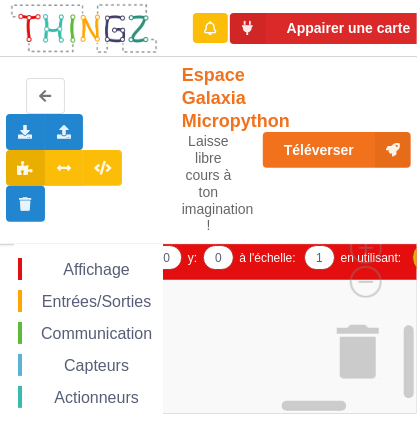 click on "Appairer une carte   Exporter l'assemblage de blocs Exporter l'assemblage de blocs au format Python Importer un assemblage de blocs Importer du code Python download it     Espace Galaxia Micropython Laisse libre cours à ton imagination ! Téléverser Affichage Entrées/Sorties Communication Capteurs Actionneurs Robots Grove Moteurs Données Kitronik Logique Boucles Math Texte Variables Listes Fonctions Couleur tot0 0 0 1 toto créer l'image img à la position x: y: à l'échelle: en utilisant: mettre img à Au démarrage de la carte faire Pour toujours faire Affichage Entrées/Sorties Communication Capteurs Actionneurs Robots Grove Moteurs Données Kitronik Logique Boucles Math Texte Variables Listes Fonctions Couleur Thingz" at bounding box center [208, 214] 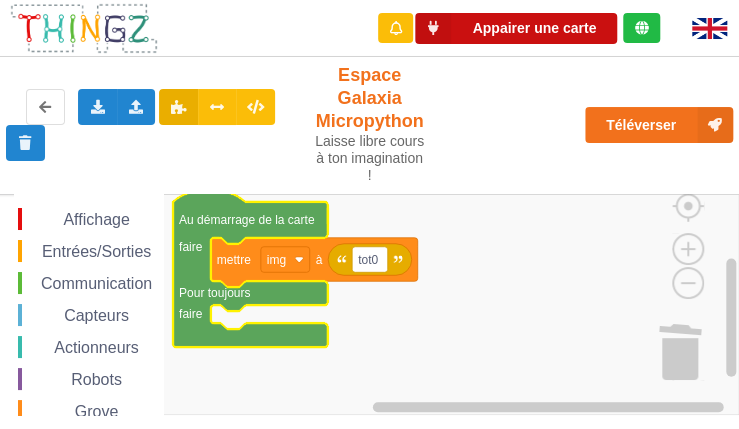click at bounding box center [433, 28] 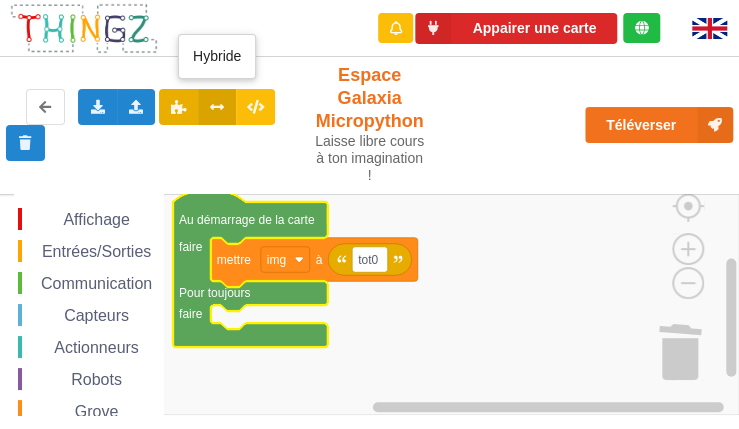 click at bounding box center (217, 107) 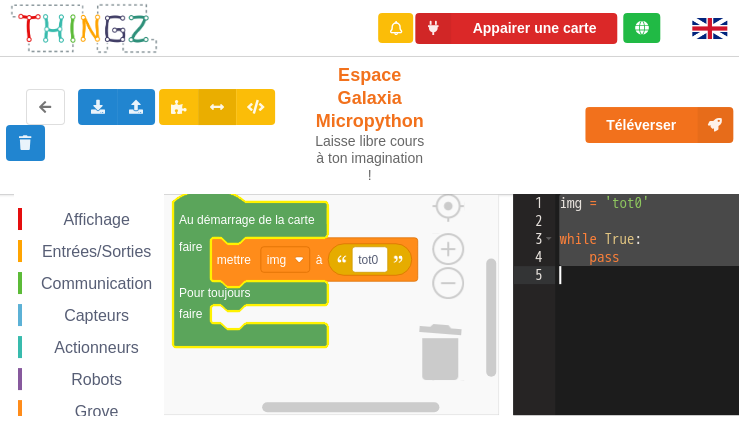drag, startPoint x: 556, startPoint y: 202, endPoint x: 702, endPoint y: 304, distance: 178.10109 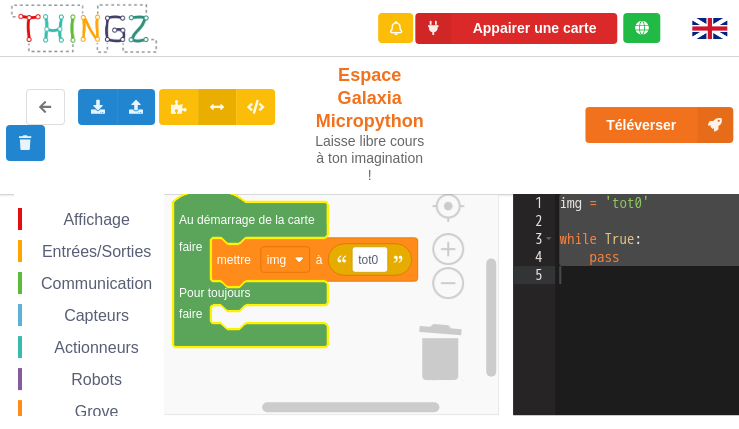 click 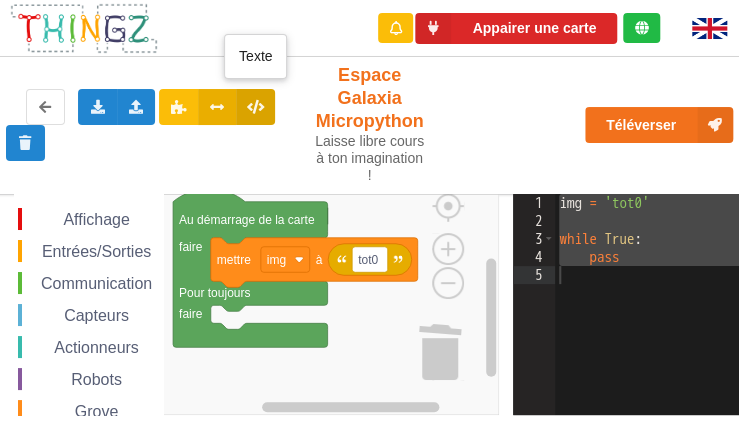 click at bounding box center [255, 107] 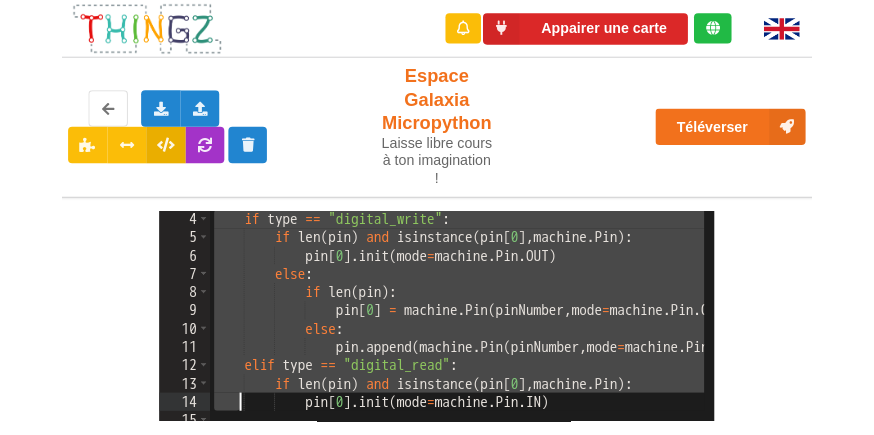 scroll, scrollTop: 595, scrollLeft: 0, axis: vertical 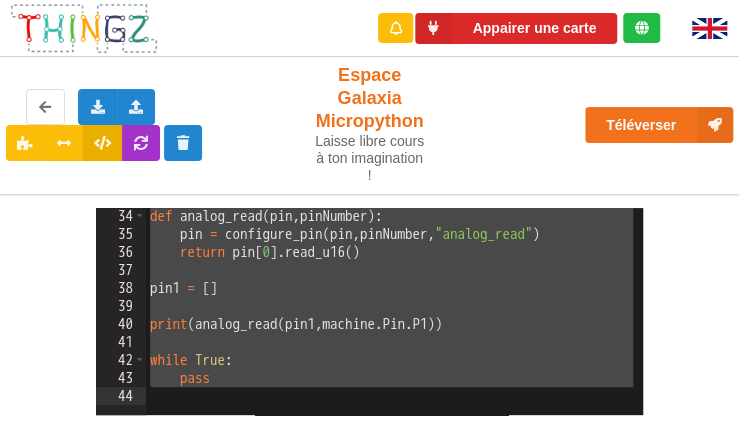 drag, startPoint x: 148, startPoint y: 239, endPoint x: 194, endPoint y: 455, distance: 220.84384 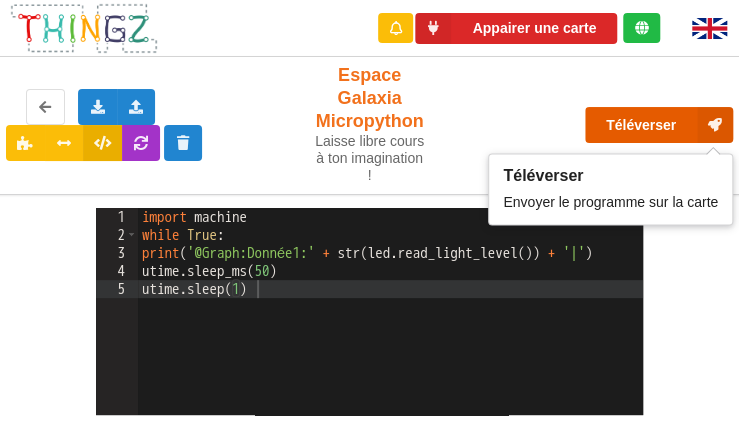 click on "Téléverser" at bounding box center [659, 125] 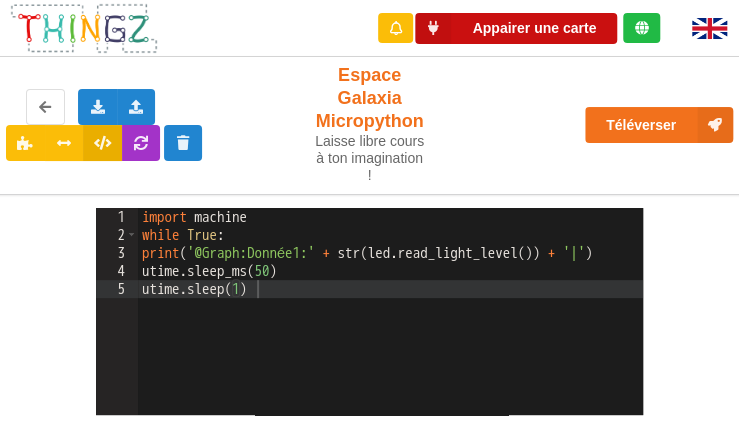 click on "Appairer une carte" at bounding box center (516, 28) 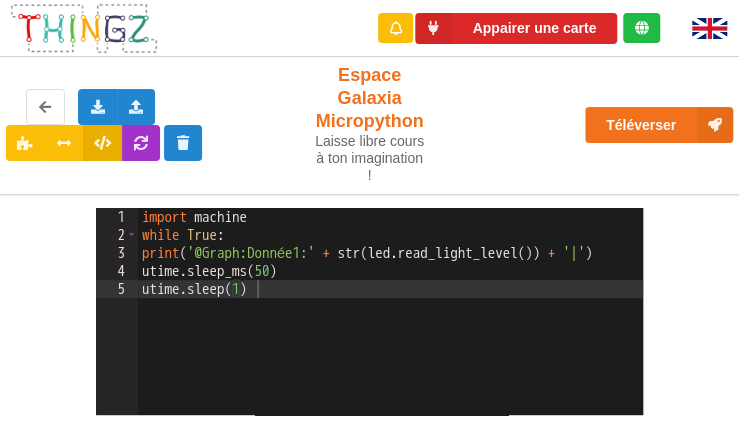 click at bounding box center [641, 28] 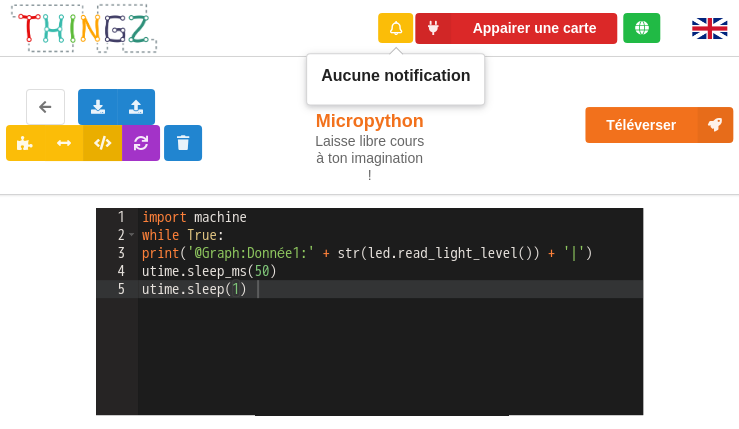 click at bounding box center [396, 28] 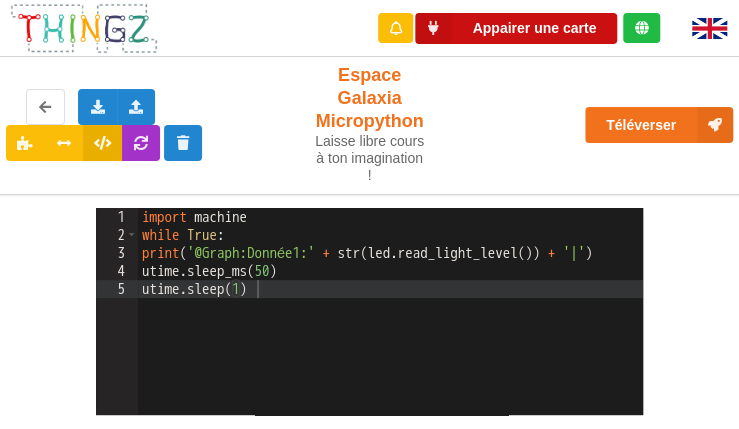 click at bounding box center [433, 28] 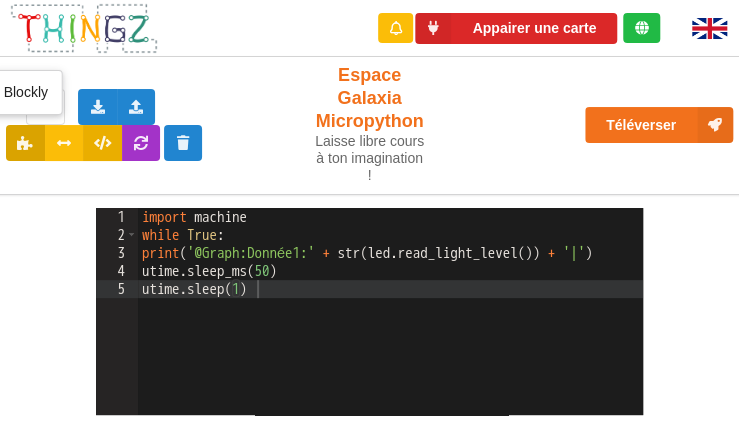 drag, startPoint x: 579, startPoint y: 28, endPoint x: 22, endPoint y: 146, distance: 569.36194 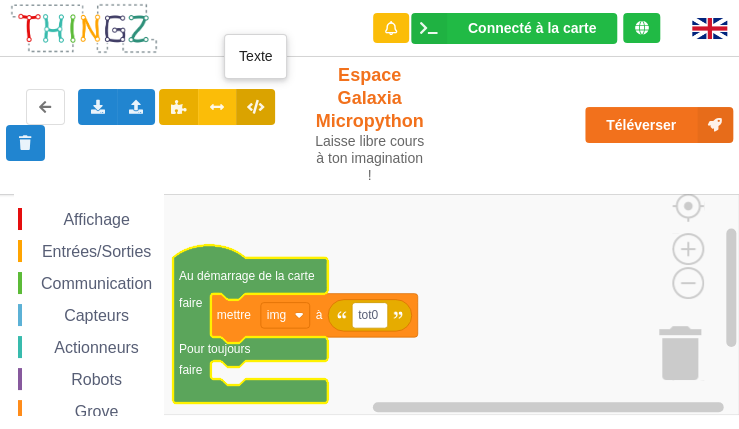 click at bounding box center [255, 107] 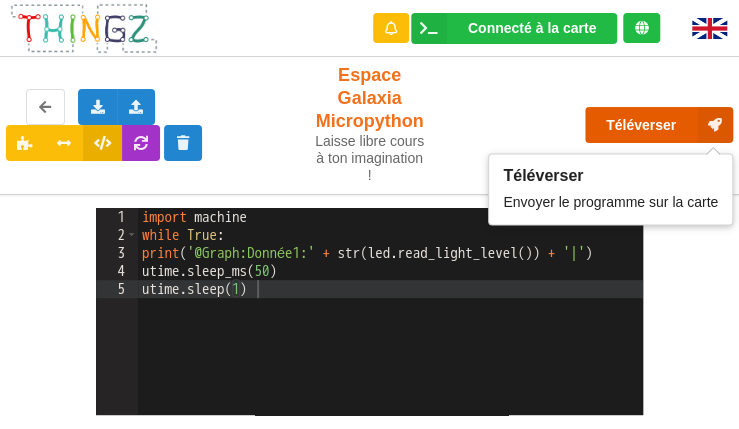 click on "Téléverser" at bounding box center (659, 125) 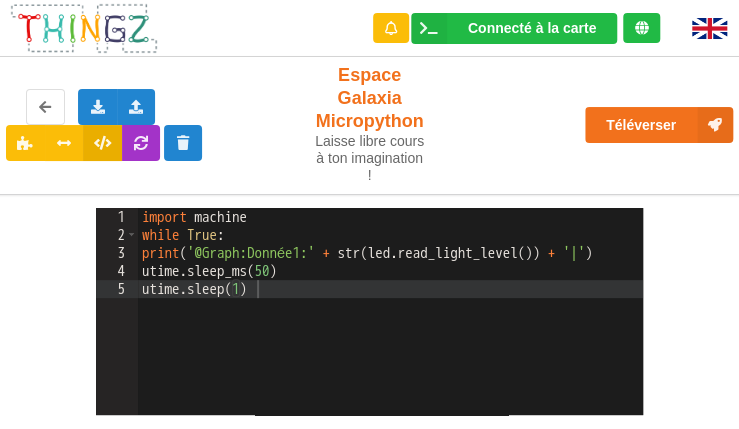 click on "import   machine while   True : print ( '@Graph:Donnée1:'   +   str ( led . read_light_level ( ))   +   '|' ) utime . sleep_ms ( 50 ) utime . sleep ( 1 )" at bounding box center [390, 329] 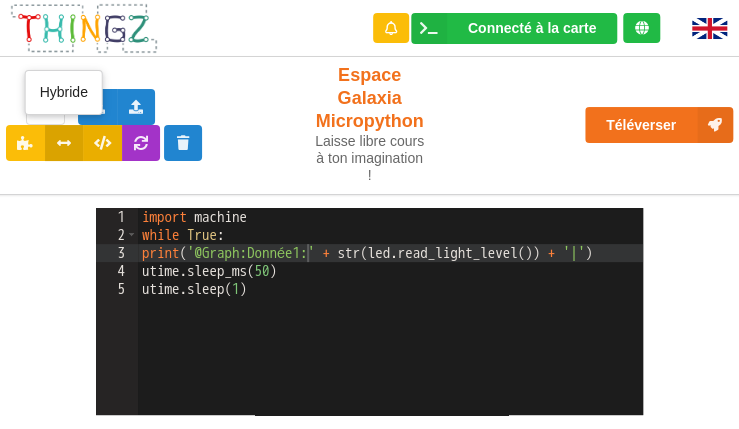 click at bounding box center (64, 143) 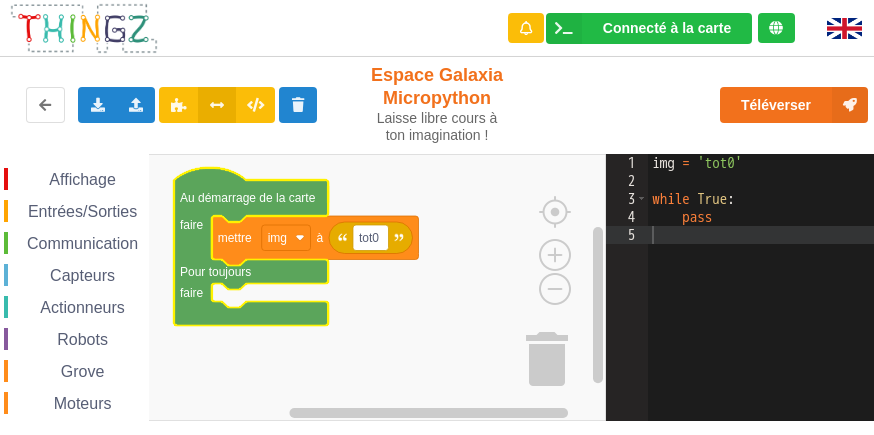 click on "Affichage" at bounding box center (82, 179) 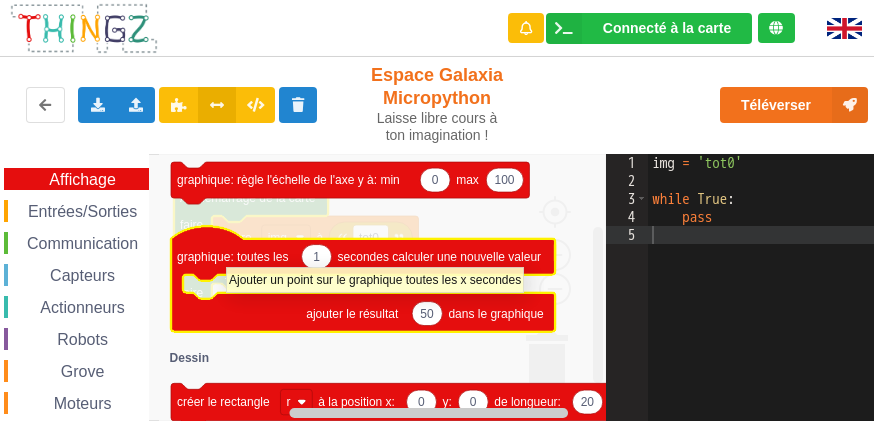 click on "graphique: toutes les" 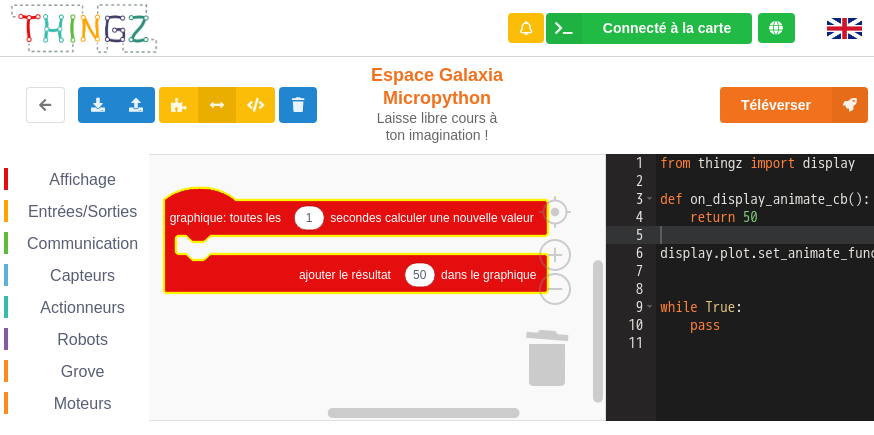 click on "Capteurs" at bounding box center (82, 275) 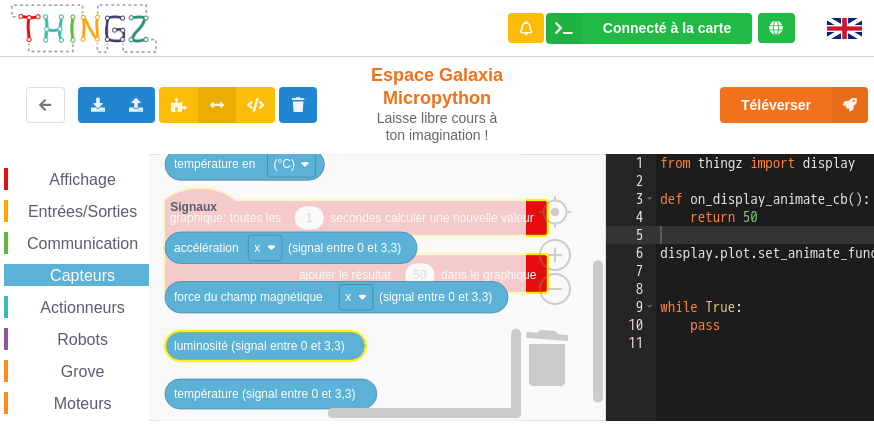 click on "luminosité (signal entre 0 et 3,3)" 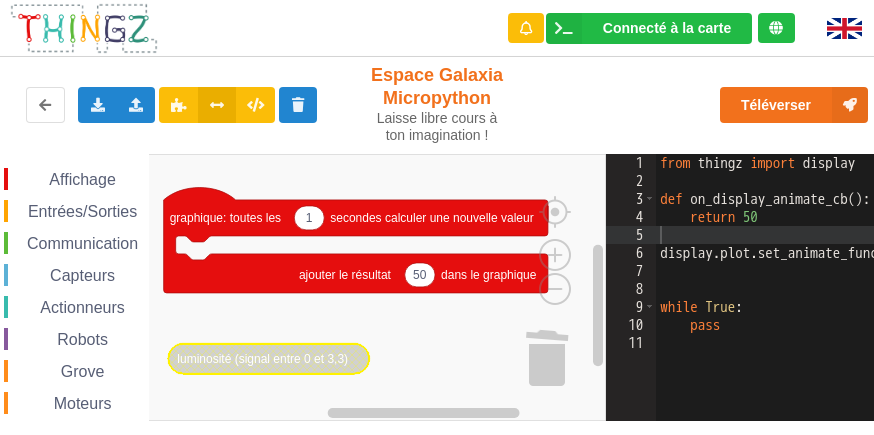 click on "luminosité (signal entre 0 et 3,3)" 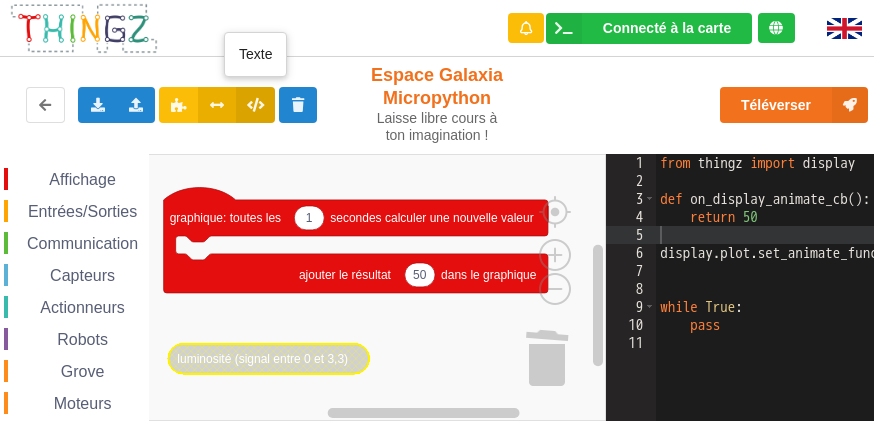click at bounding box center [255, 104] 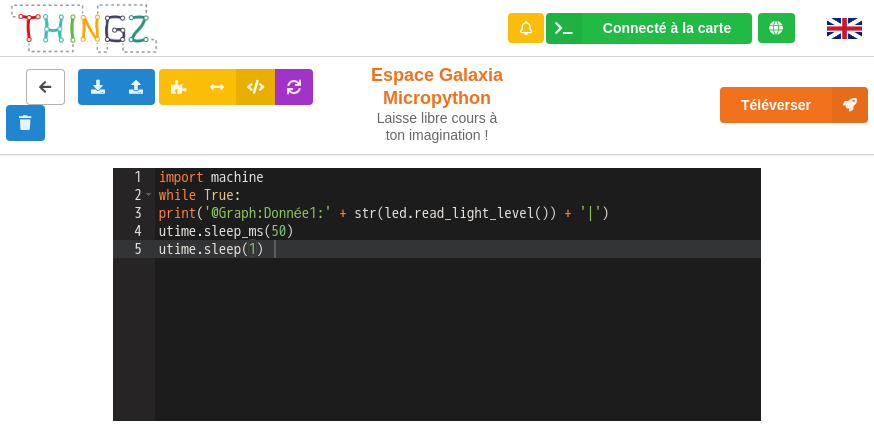 click at bounding box center [45, 86] 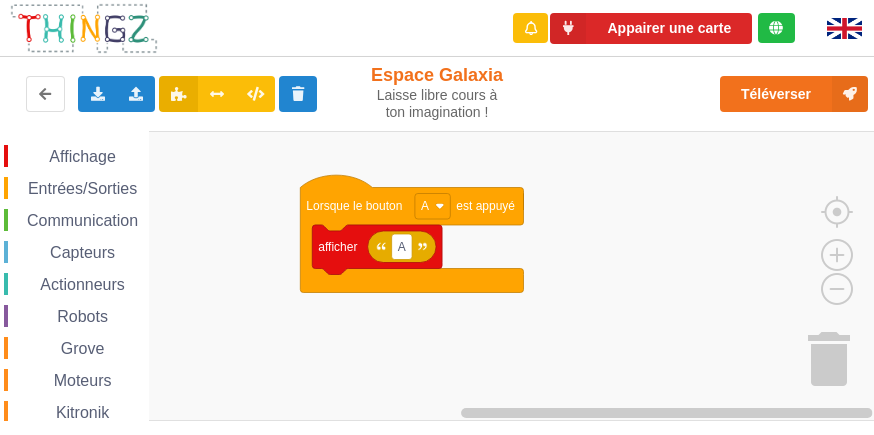 scroll, scrollTop: 0, scrollLeft: 0, axis: both 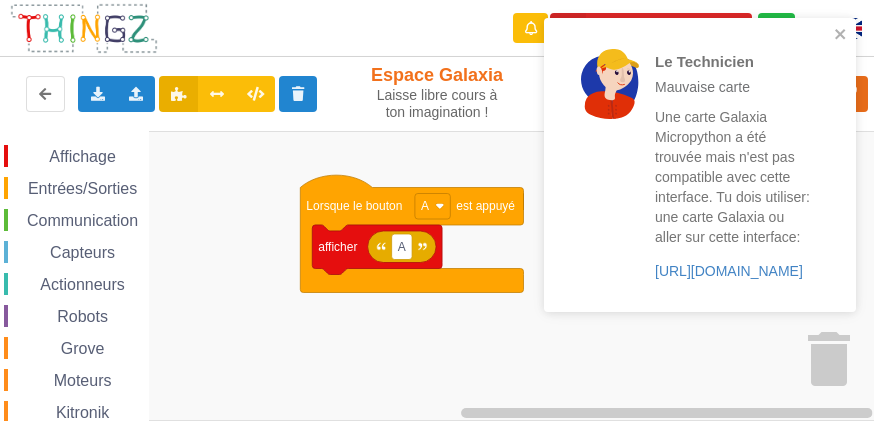 click on "Le Technicien Mauvaise carte Une carte Galaxia Micropython a été trouvée mais n'est pas compatible avec cette interface. Tu dois utiliser: une carte Galaxia ou aller sur cette interface: [URL][DOMAIN_NAME]" at bounding box center [700, 165] 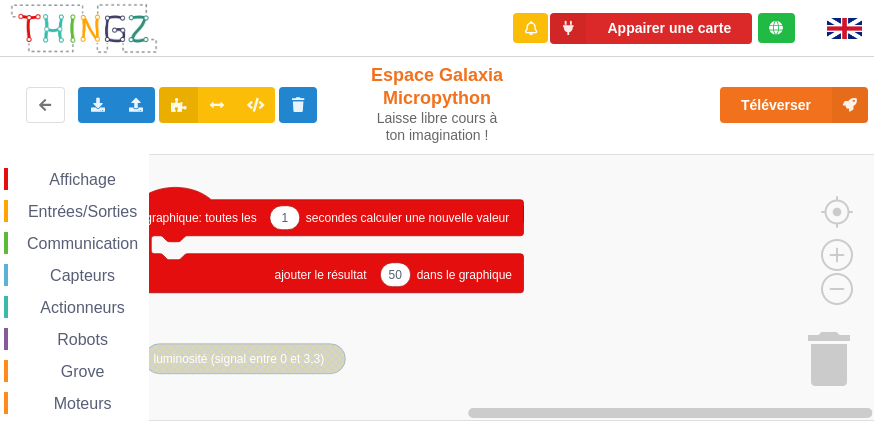 scroll, scrollTop: 0, scrollLeft: 0, axis: both 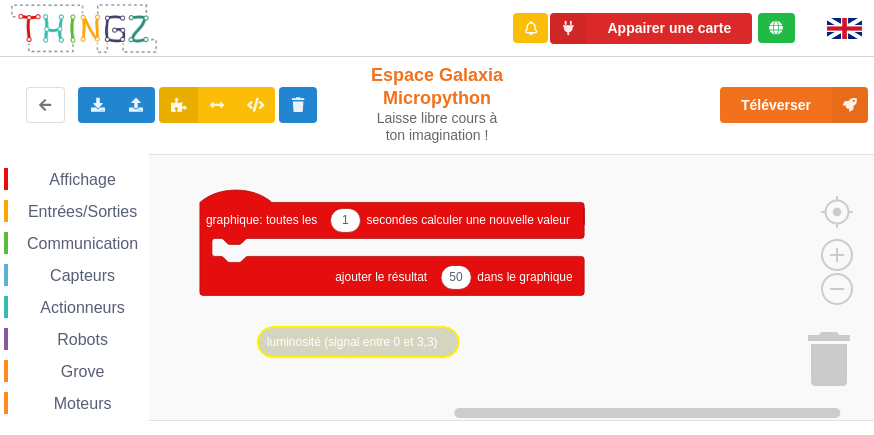 click on "Affichage" 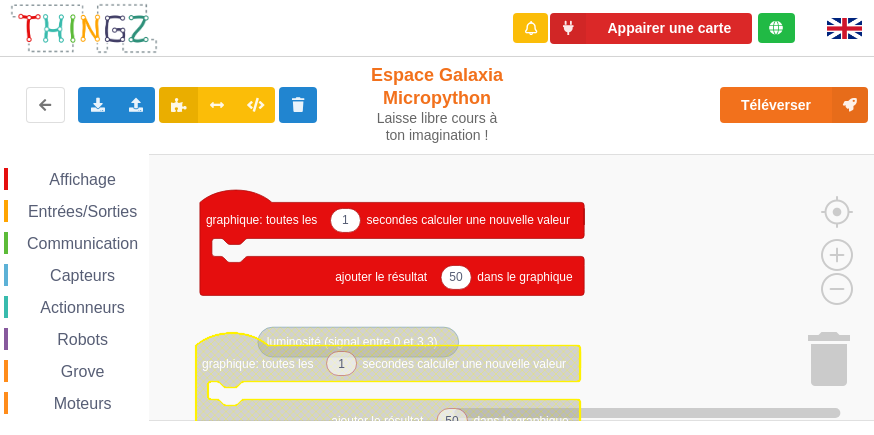 click on "Affichage Entrées/Sorties Communication Capteurs Actionneurs Robots Grove Moteurs Données Kitronik Logique Boucles Math Texte Variables Listes Fonctions Couleur Au démarrage de la carte faire Pour toujours faire 1 50 graphique: toutes les secondes calculer une nouvelle valeur ajouter le résultat dans le graphique luminosité (signal entre 0 et 3,3)   afficher effacer l'écran 0 0 0 contrôler la LED à R V B 0 régler l'intensité du rouge de la LED à 0 régler l'intensité du vert de la LED à 0 régler l'intensité du bleu de la LED à intensité du rouge de la LED intensité du vert de la LED intensité du bleu de la LED passer l'écran en mode graphique 50 graphique: ajouter la valeur sur l'axe des Y vertical 0 100 graphique: règle l'échelle de l'axe y à: min max 1 50 graphique: toutes les secondes calculer une nouvelle valeur ajouter le résultat dans le graphique 0 0 20 10 créer le rectangle r y: 10 X de" at bounding box center [444, 287] 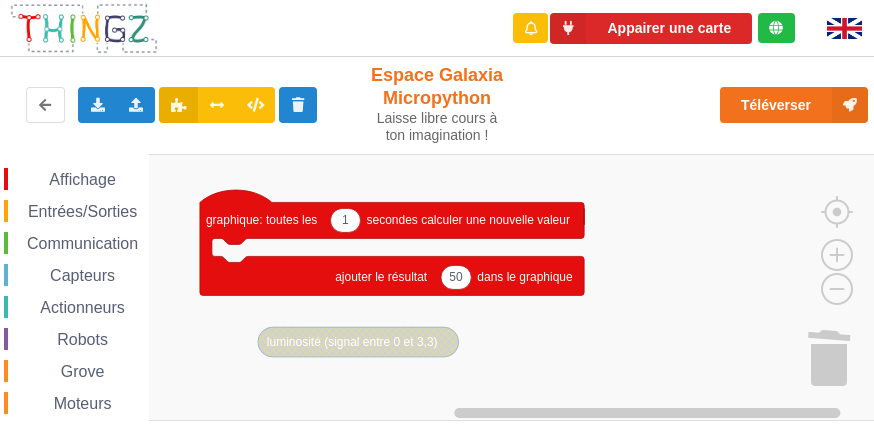 click on "Affichage" at bounding box center (82, 179) 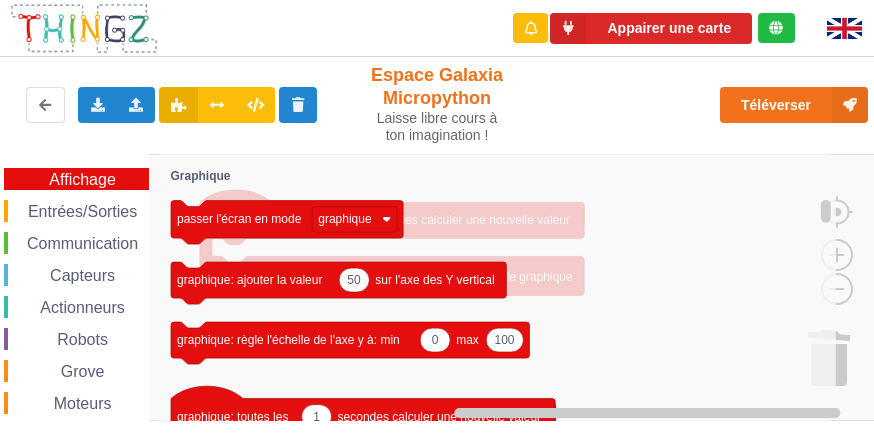 click on "graphique: ajouter la valeur" 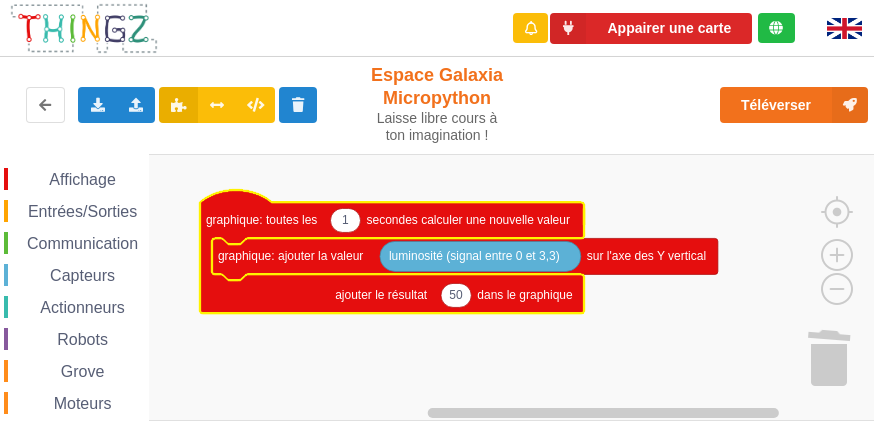 click on "50" 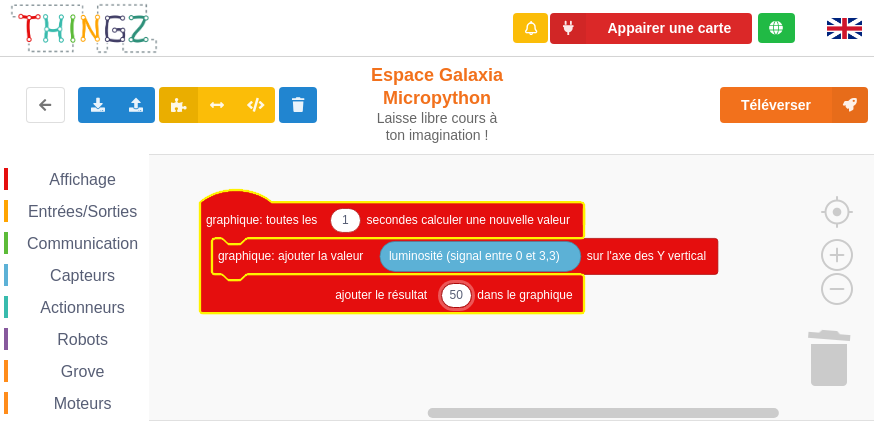 type on "0" 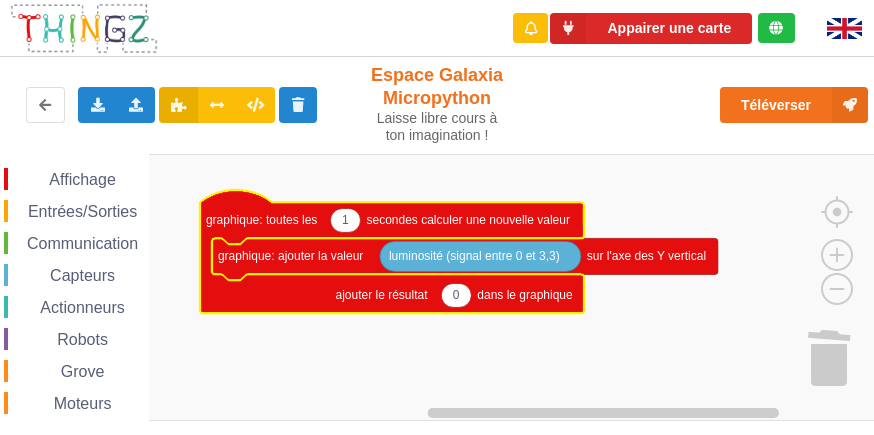 click 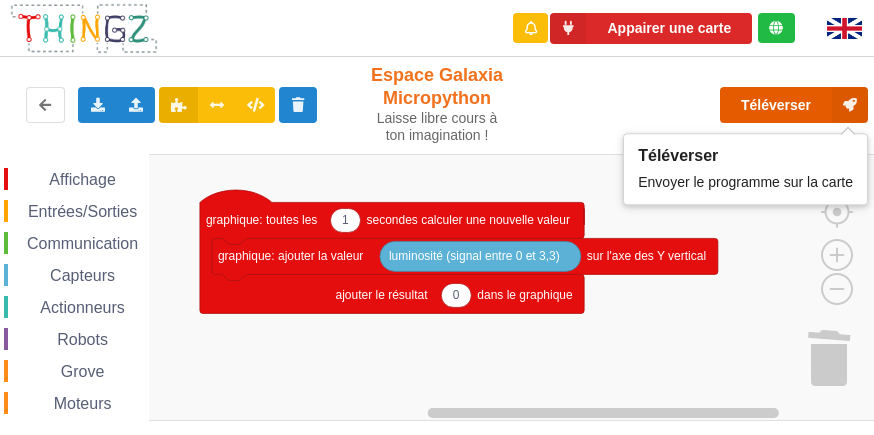 click on "Téléverser" at bounding box center [794, 105] 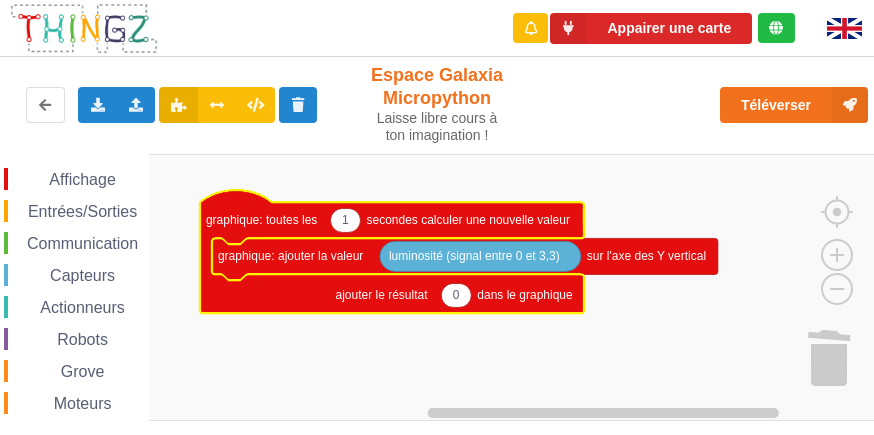 click 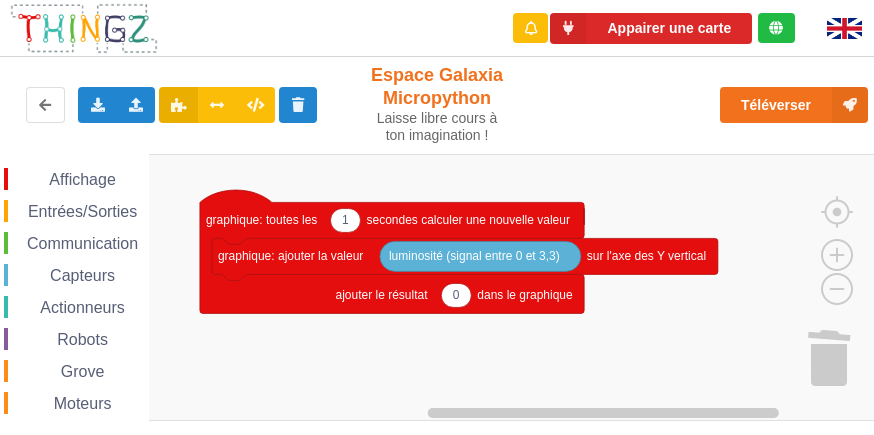 click on "Affichage" at bounding box center [82, 179] 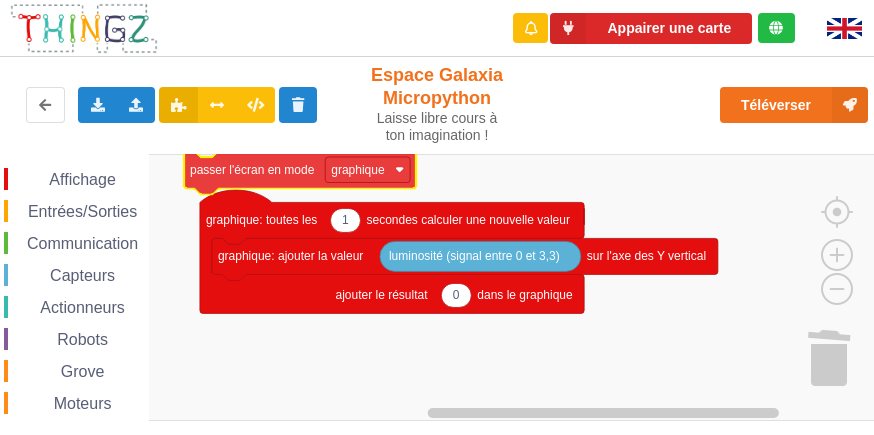 click on "Affichage Entrées/Sorties Communication Capteurs Actionneurs Robots Grove Moteurs Données Kitronik Logique Boucles Math Texte Variables Listes Fonctions Couleur Au démarrage de la carte faire Pour toujours faire 1 0 graphique: toutes les secondes calculer une nouvelle valeur ajouter le résultat dans le graphique graphique: ajouter la valeur sur l'axe des Y vertical luminosité (signal entre 0 et 3,3)   afficher effacer l'écran 0 0 0 contrôler la LED à R V B 0 régler l'intensité du rouge de la LED à 0 régler l'intensité du vert de la LED à 0 régler l'intensité du bleu de la LED à intensité du rouge de la LED intensité du vert de la LED intensité du bleu de la LED passer l'écran en mode graphique 50 graphique: ajouter la valeur sur l'axe des Y vertical 0 100 graphique: règle l'échelle de l'axe y à: min max 1 50 graphique: toutes les secondes calculer une nouvelle valeur ajouter le résultat 0 0 r" at bounding box center [444, 287] 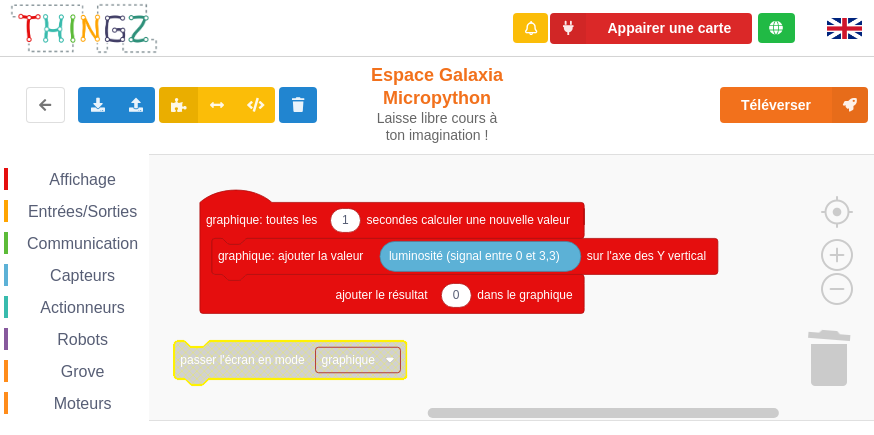 click on "Affichage" at bounding box center [82, 179] 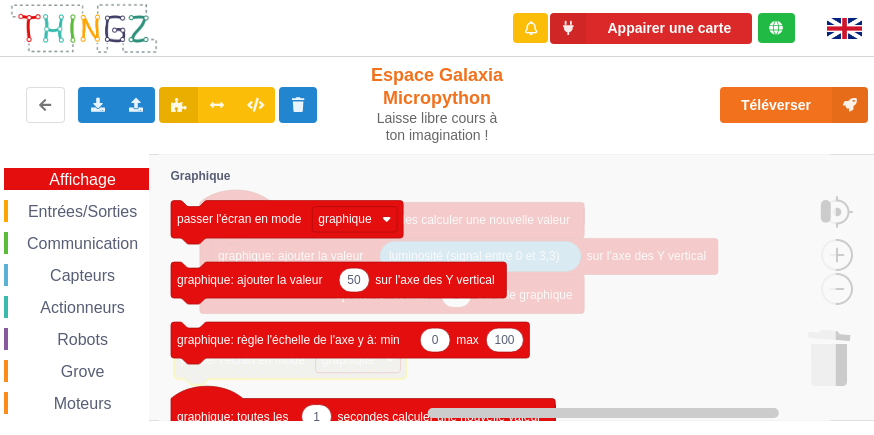 drag, startPoint x: 105, startPoint y: 226, endPoint x: 109, endPoint y: 196, distance: 30.265491 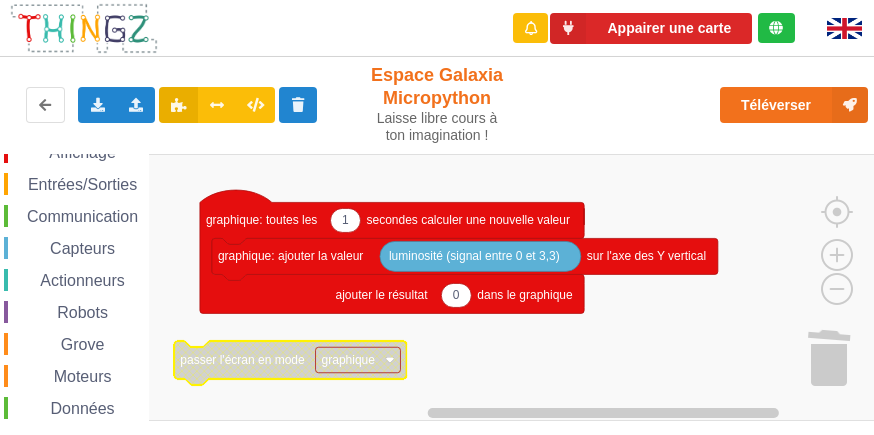 scroll, scrollTop: 0, scrollLeft: 0, axis: both 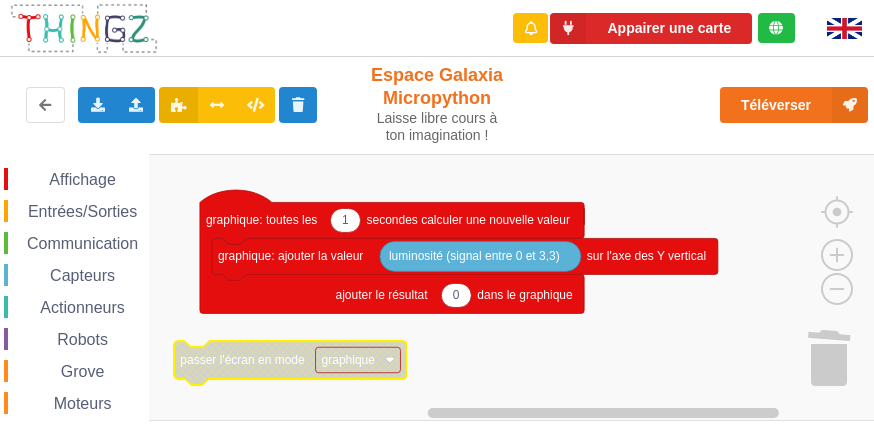 click on "Entrées/Sorties" at bounding box center (82, 211) 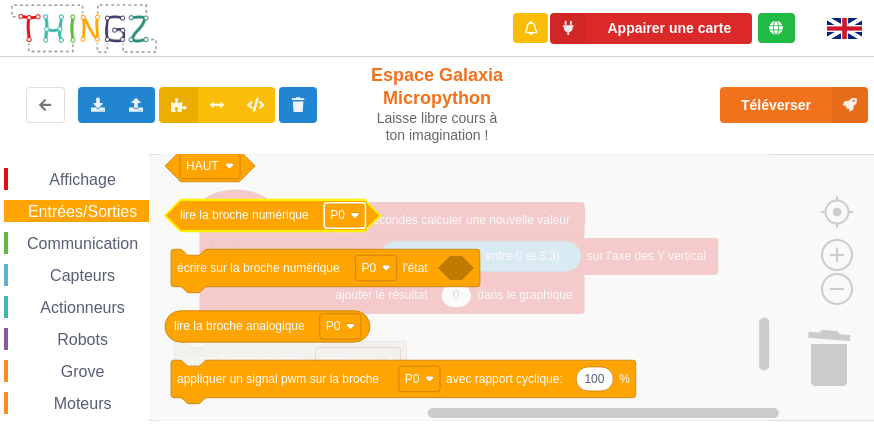 click 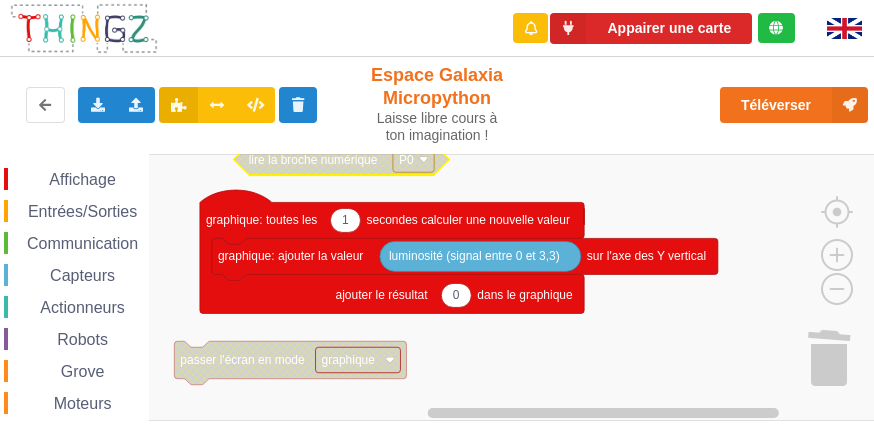 click 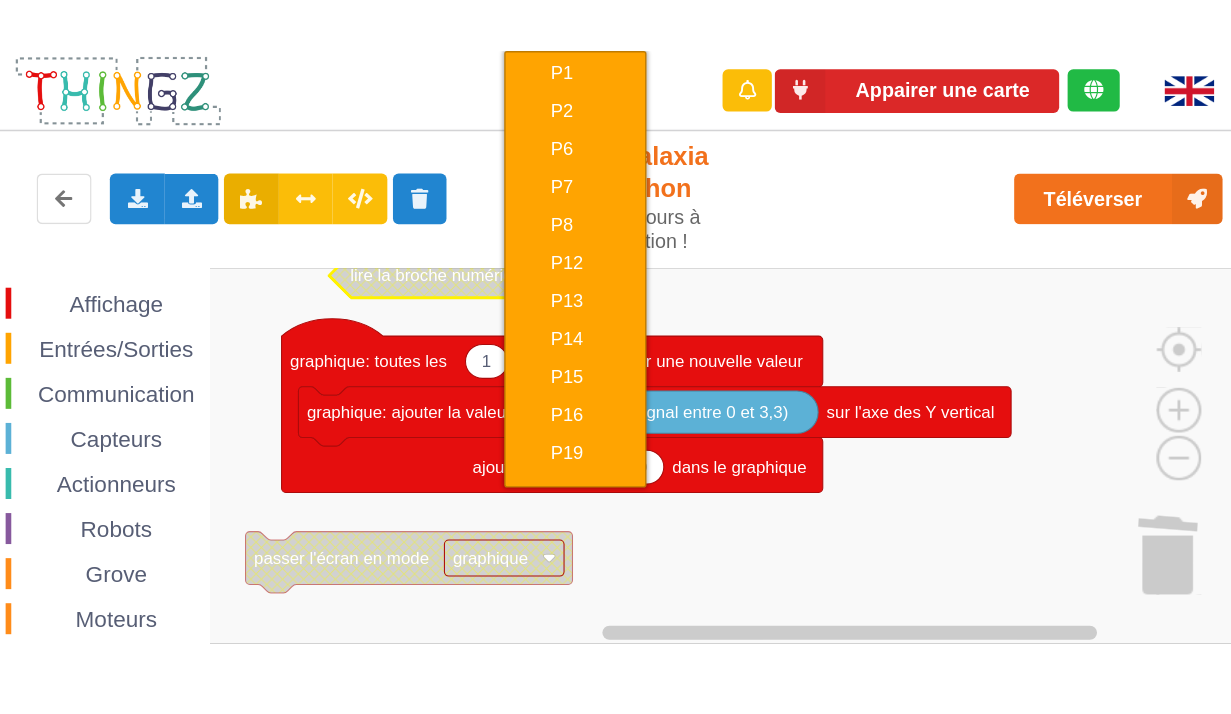 scroll, scrollTop: 55, scrollLeft: 0, axis: vertical 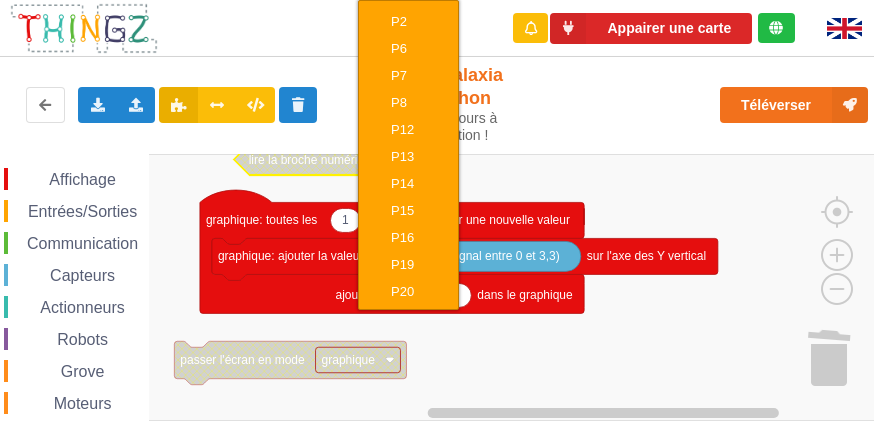 click 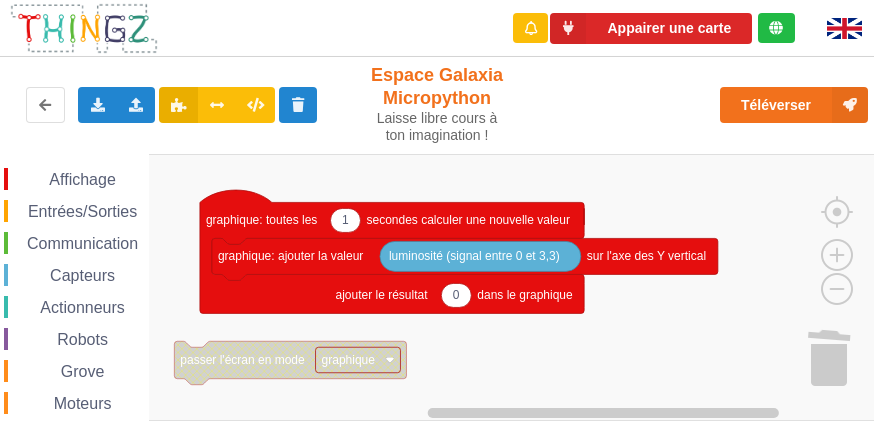 click on "Actionneurs" at bounding box center [82, 307] 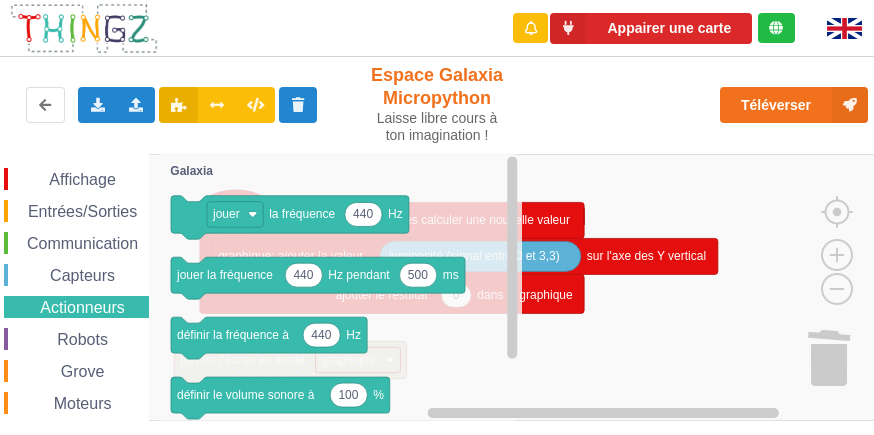 click on "Affichage" at bounding box center (82, 179) 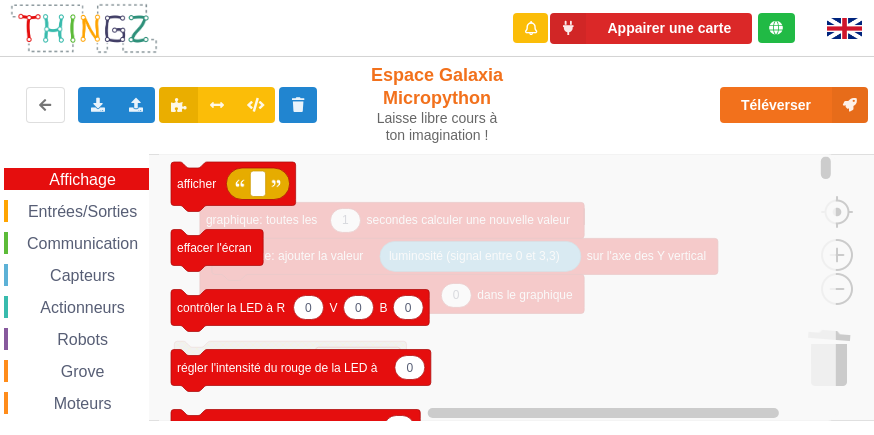click on "Affichage" at bounding box center (82, 179) 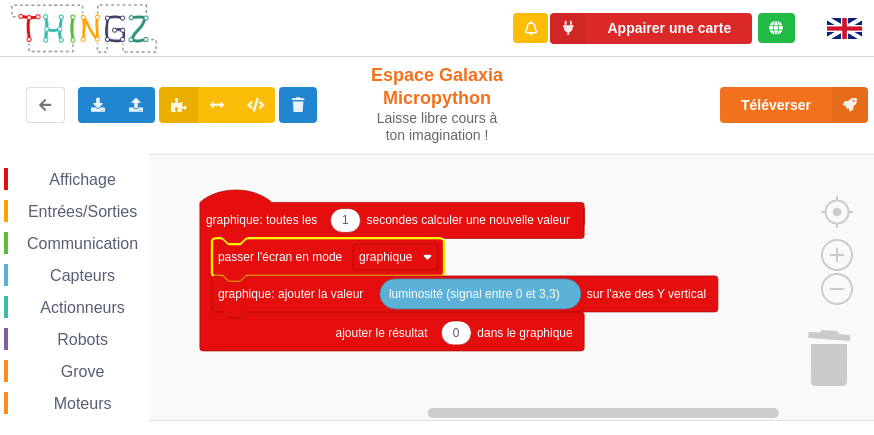 click 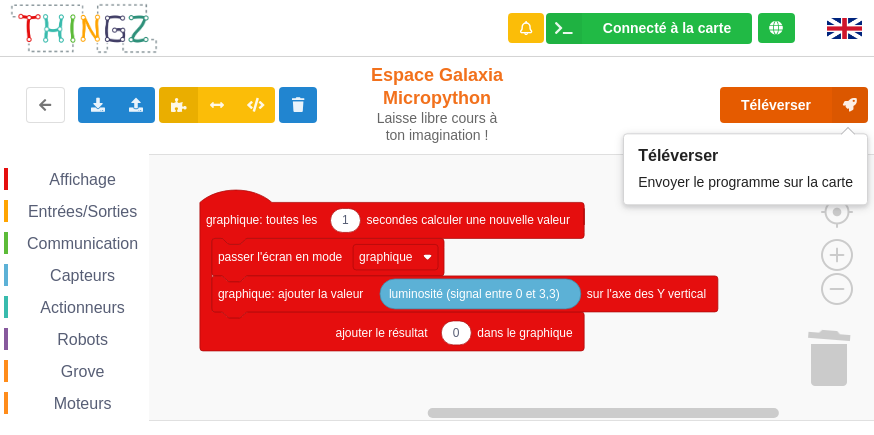 click on "Téléverser" at bounding box center [794, 105] 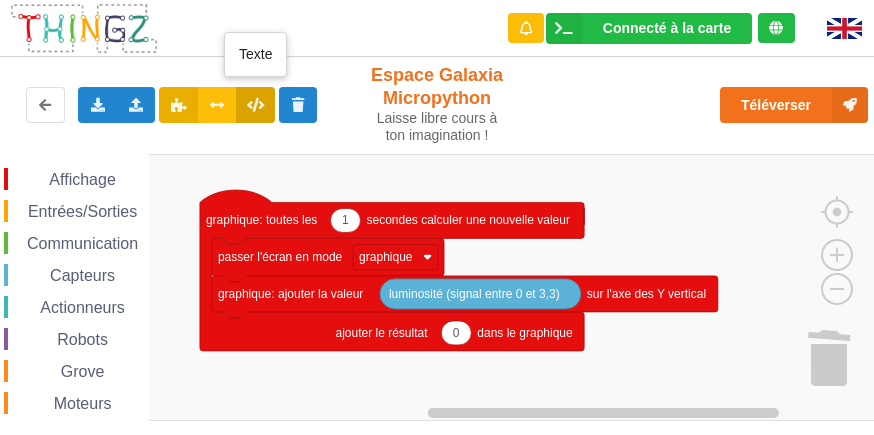 click at bounding box center [255, 104] 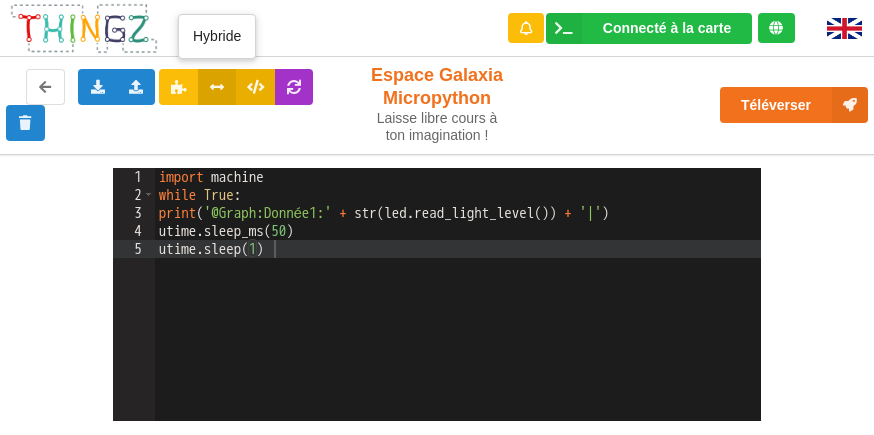 click at bounding box center [217, 86] 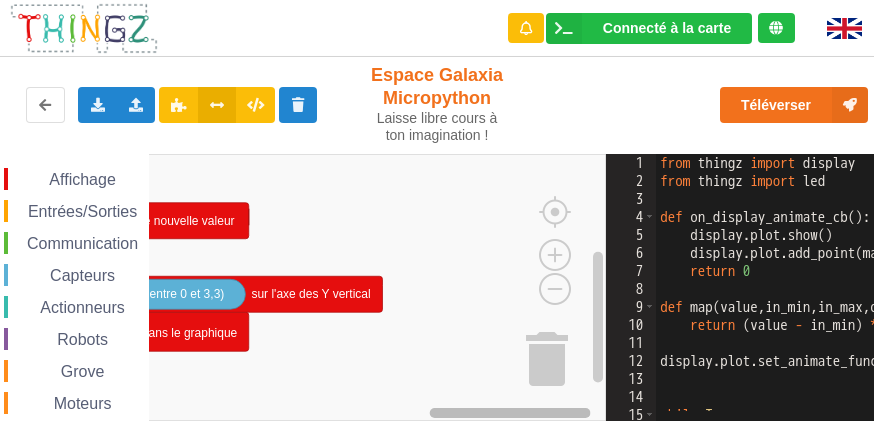 click on "Affichage Entrées/Sorties Communication Capteurs Actionneurs Robots Grove Moteurs Données Kitronik Logique Boucles Math Texte Variables Listes Fonctions Couleur Au démarrage de la carte faire Pour toujours faire 1 luminosité (signal entre 0 et 3,3) graphique: ajouter la valeur sur l'axe des Y vertical passer l'écran en mode graphique 0 graphique: toutes les secondes calculer une nouvelle valeur ajouter le résultat dans le graphique" at bounding box center [303, 287] 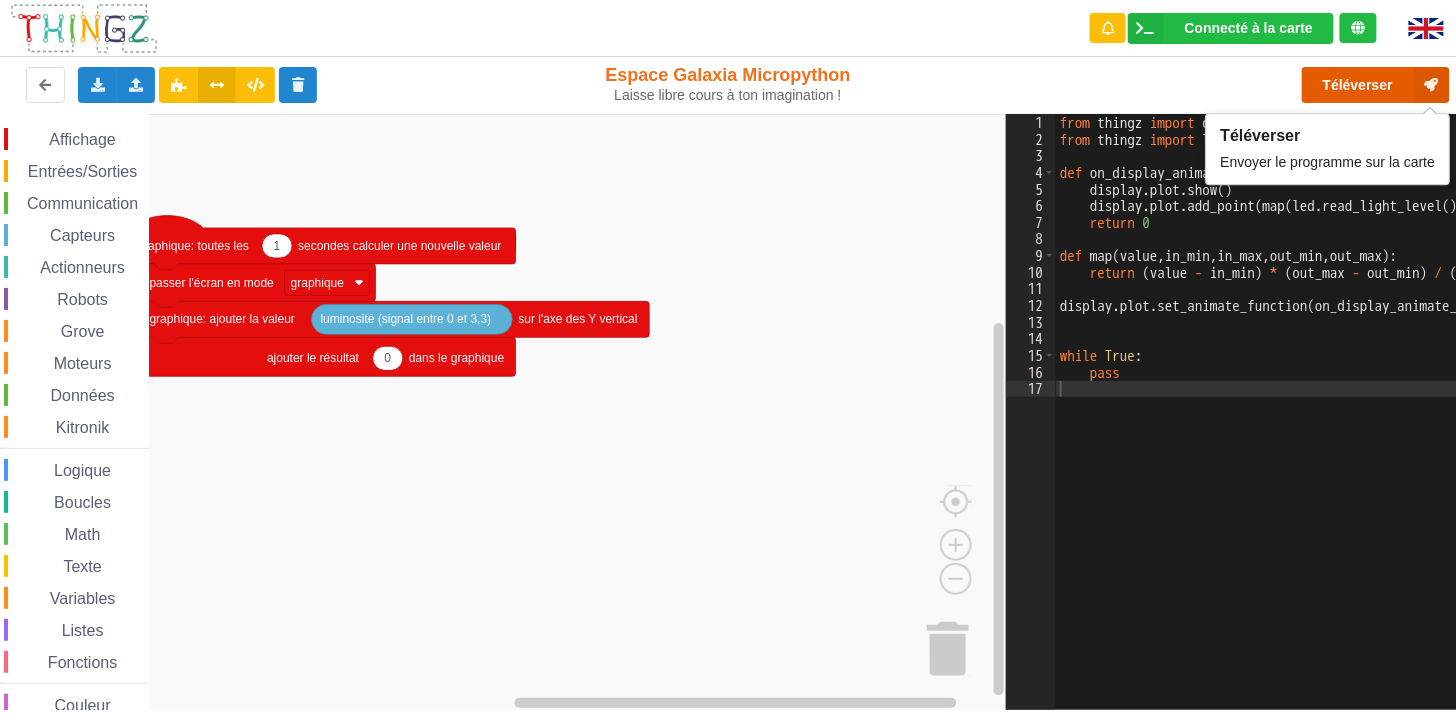 click on "Téléverser" at bounding box center [1376, 85] 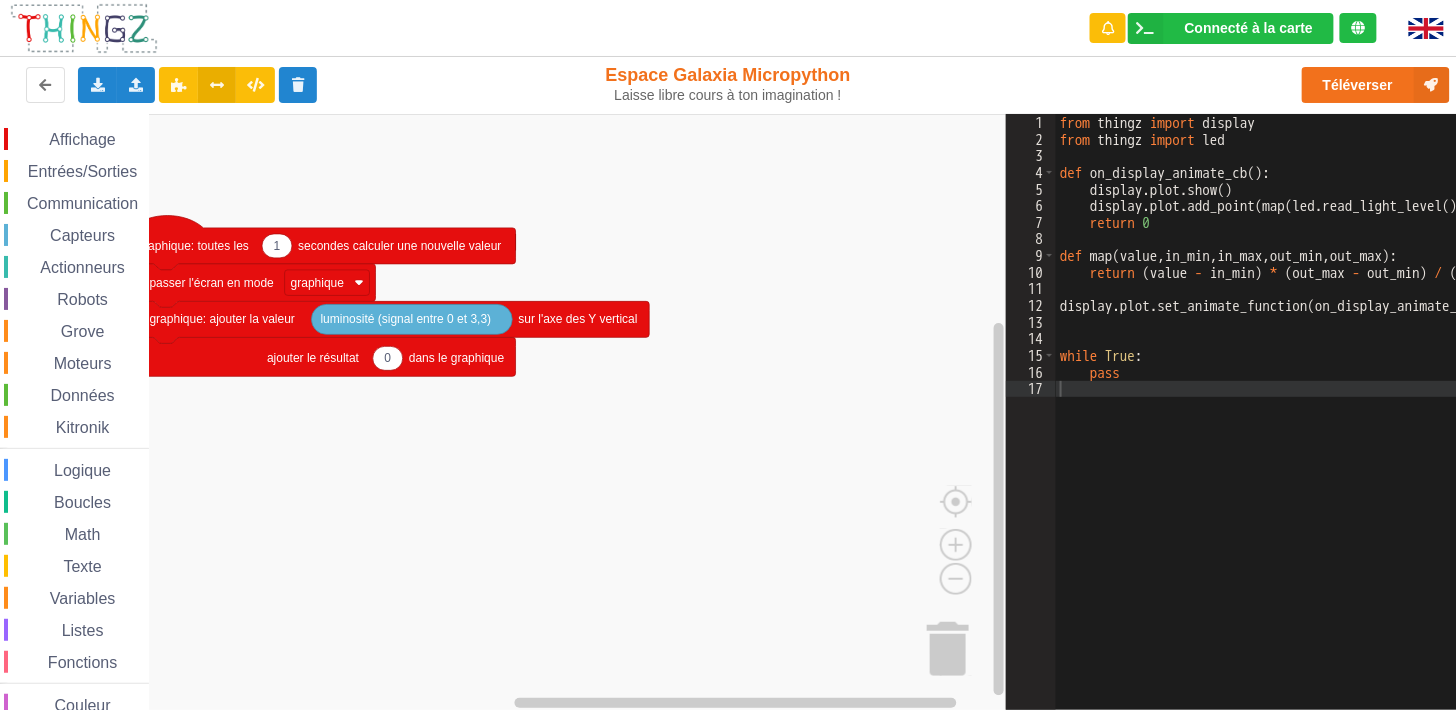 click 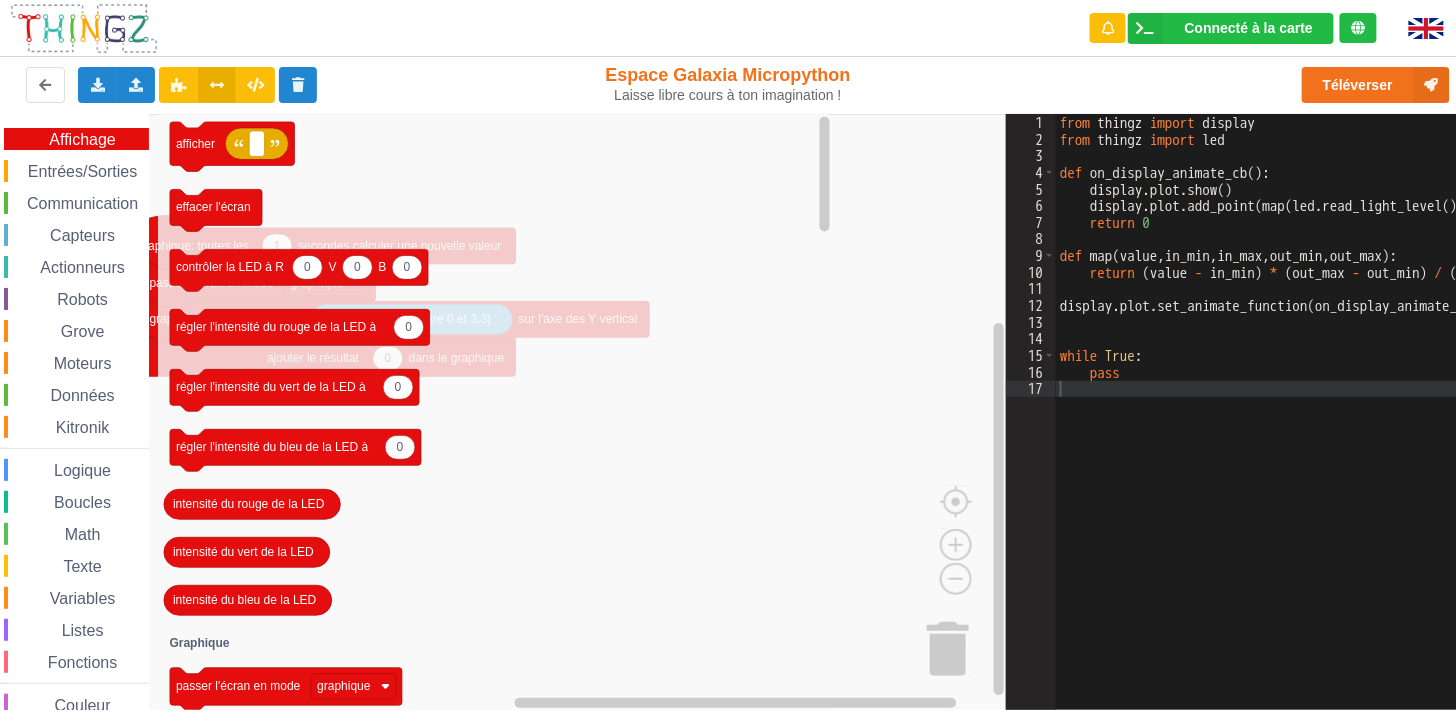 click on "Communication" at bounding box center [82, 203] 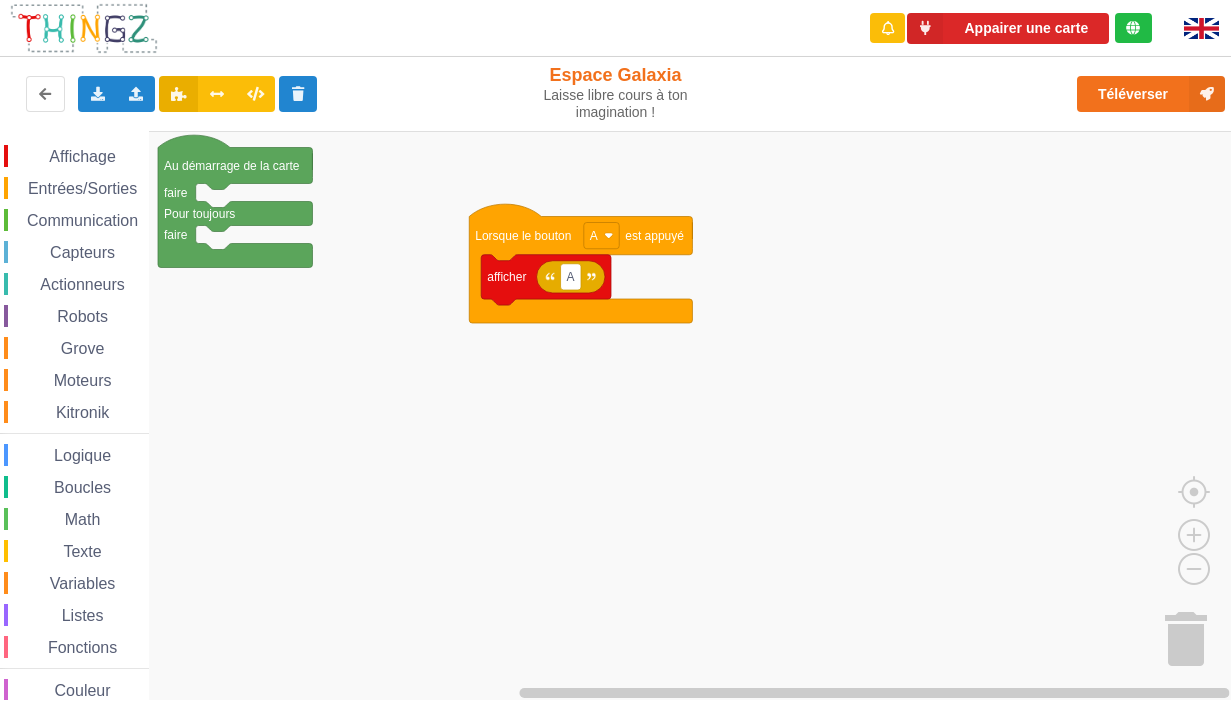 scroll, scrollTop: 0, scrollLeft: 0, axis: both 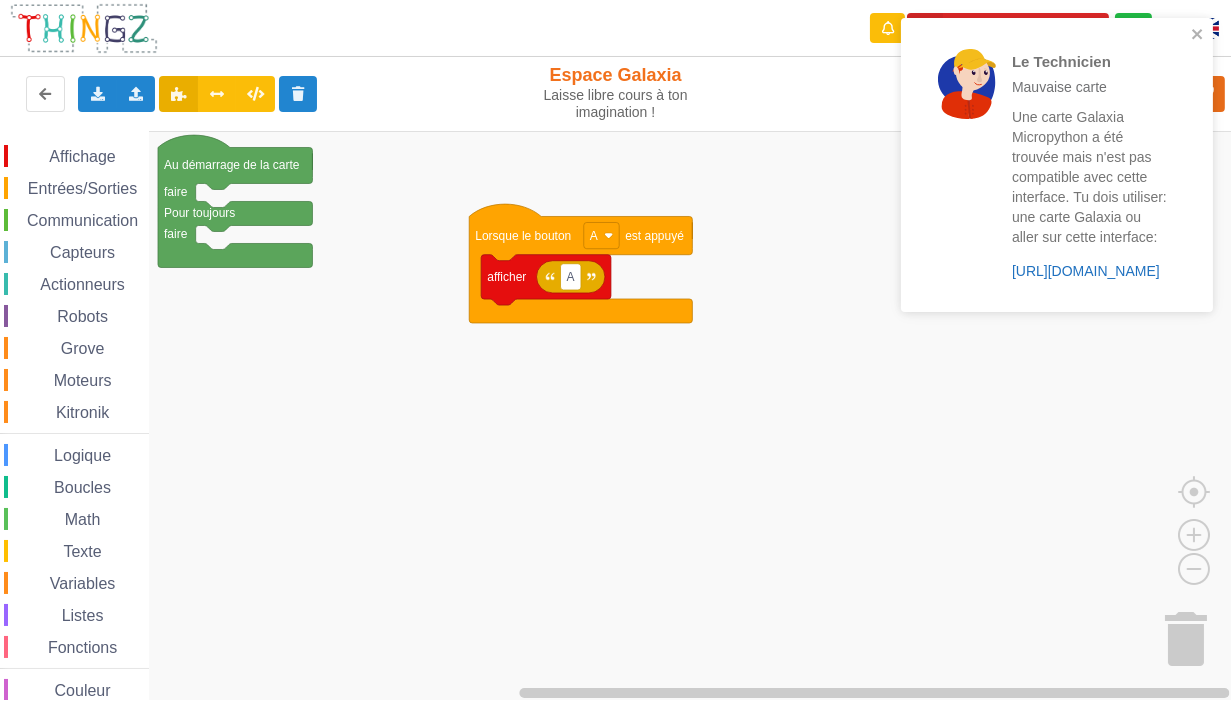 click on "https://play.thingz.co/galaxia-micropython" at bounding box center [1086, 271] 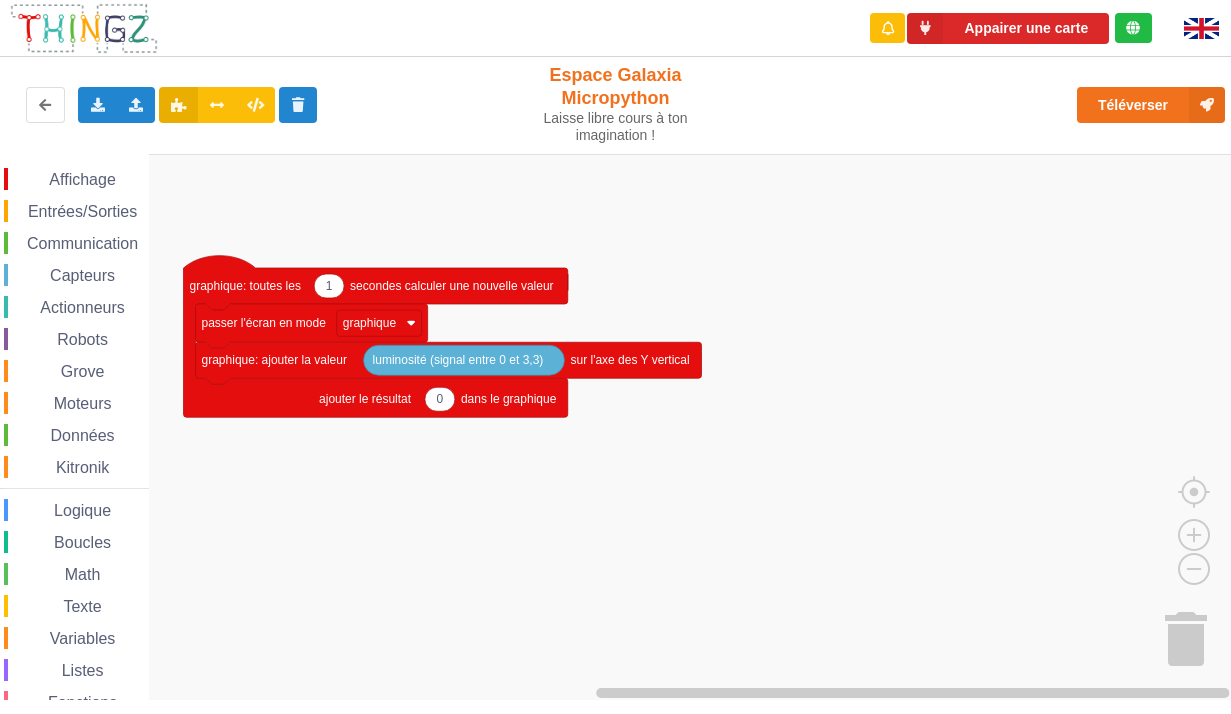 scroll, scrollTop: 0, scrollLeft: 0, axis: both 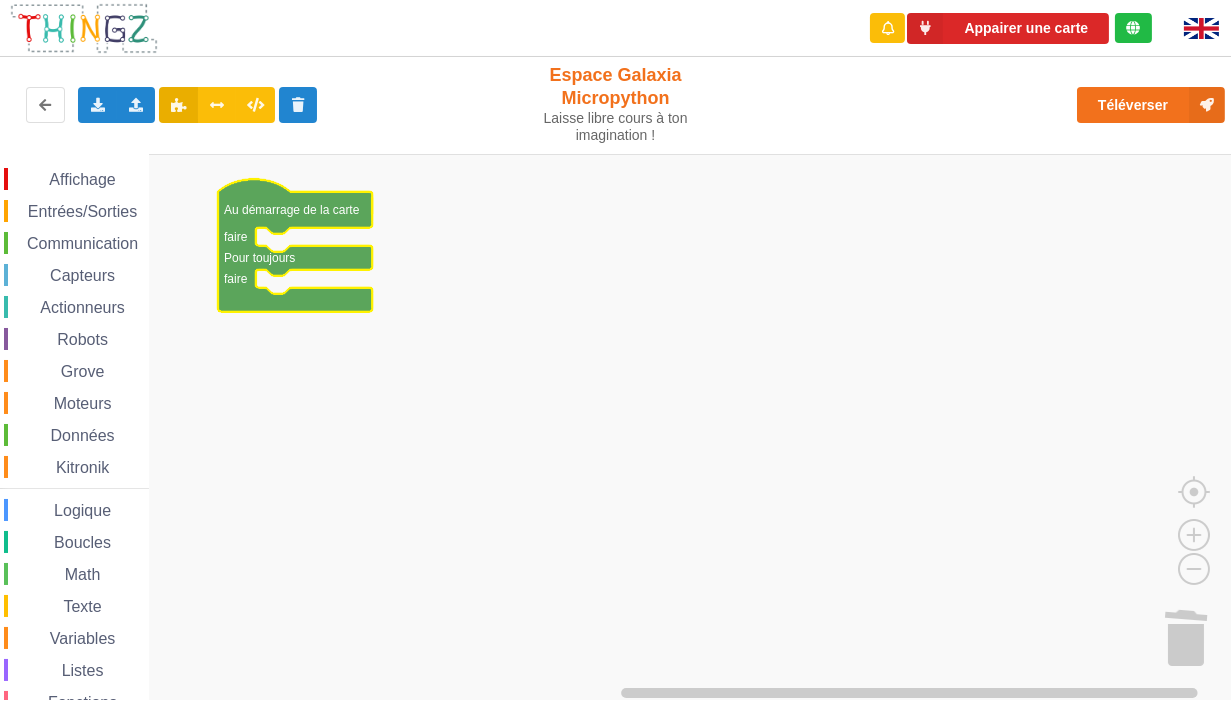click on "Entrées/Sorties" at bounding box center [82, 211] 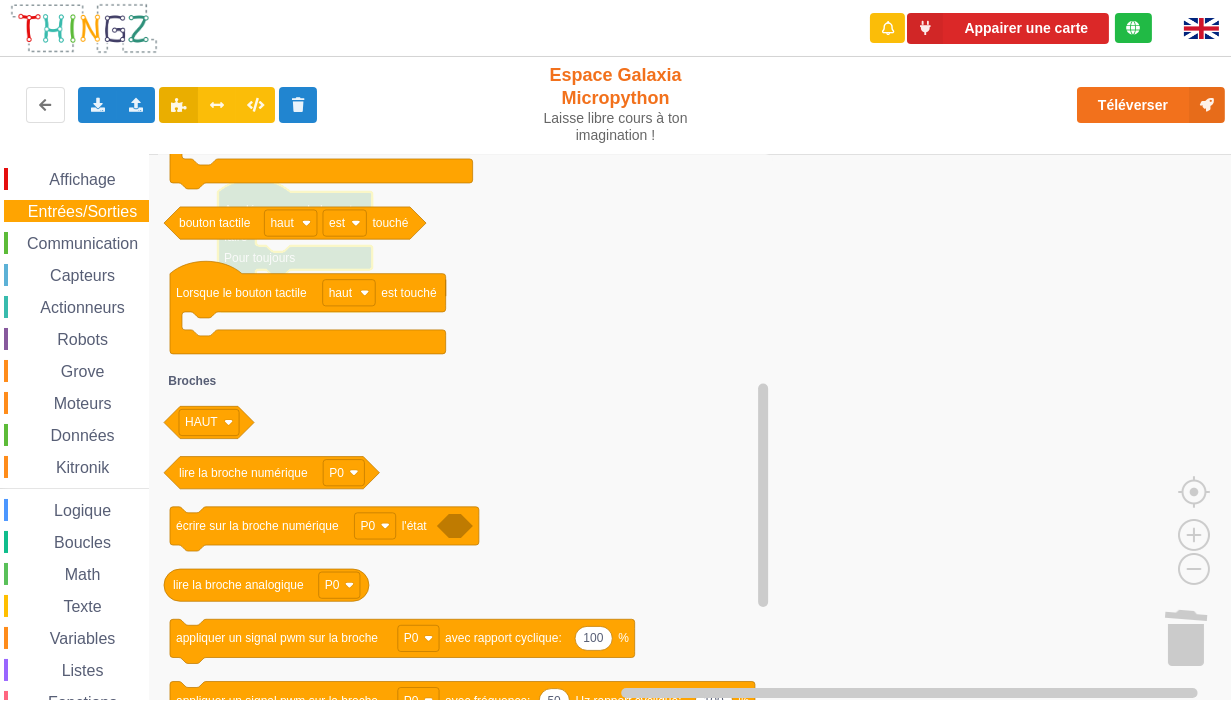 click on "Affichage" at bounding box center [82, 179] 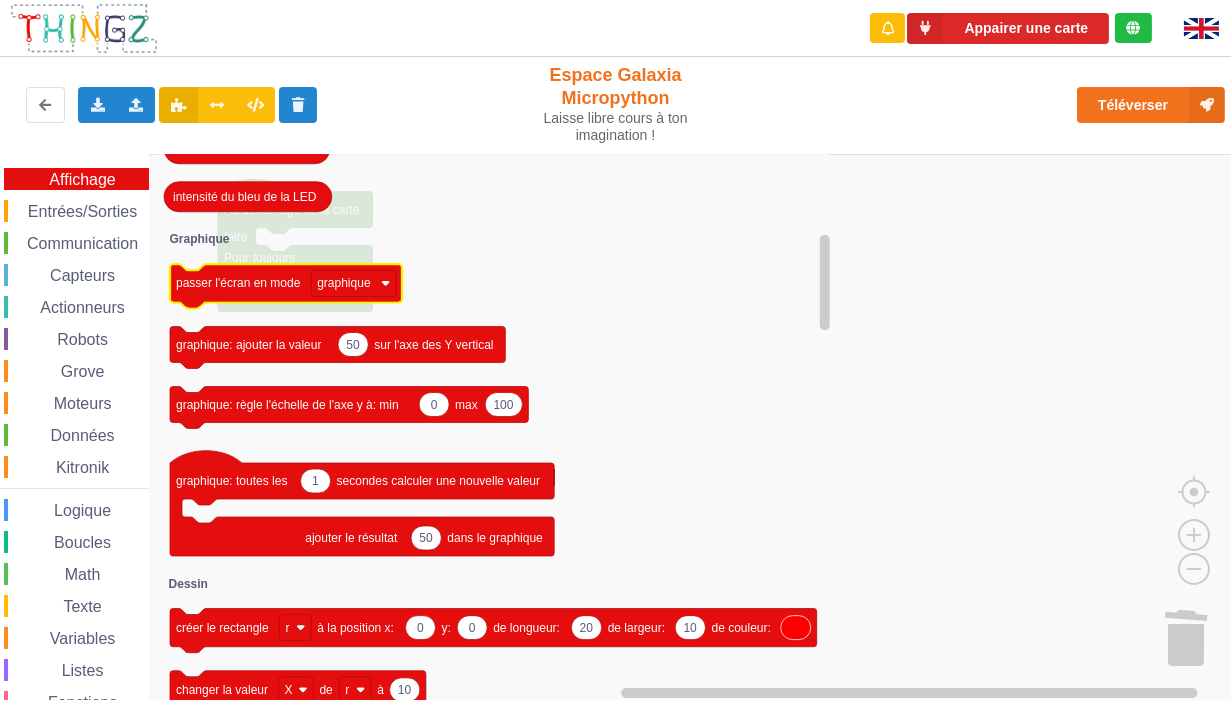 click on "passer l'écran en mode" 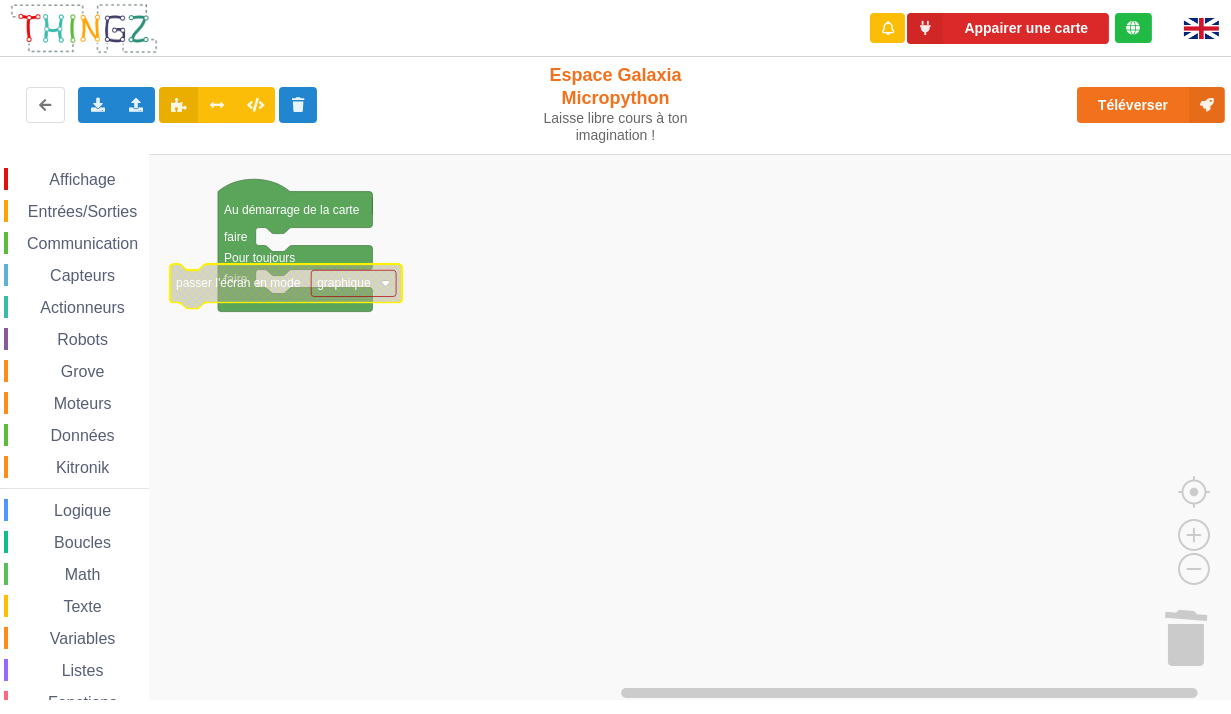 click on "passer l'écran en mode" 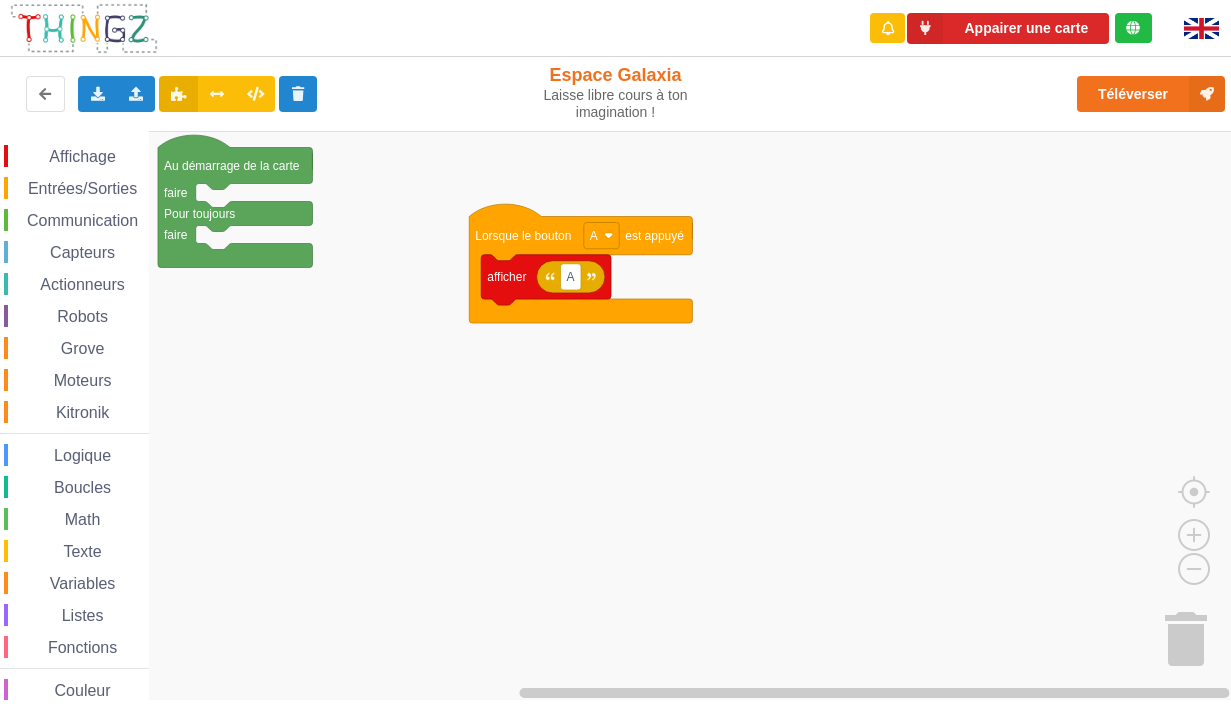 scroll, scrollTop: 0, scrollLeft: 0, axis: both 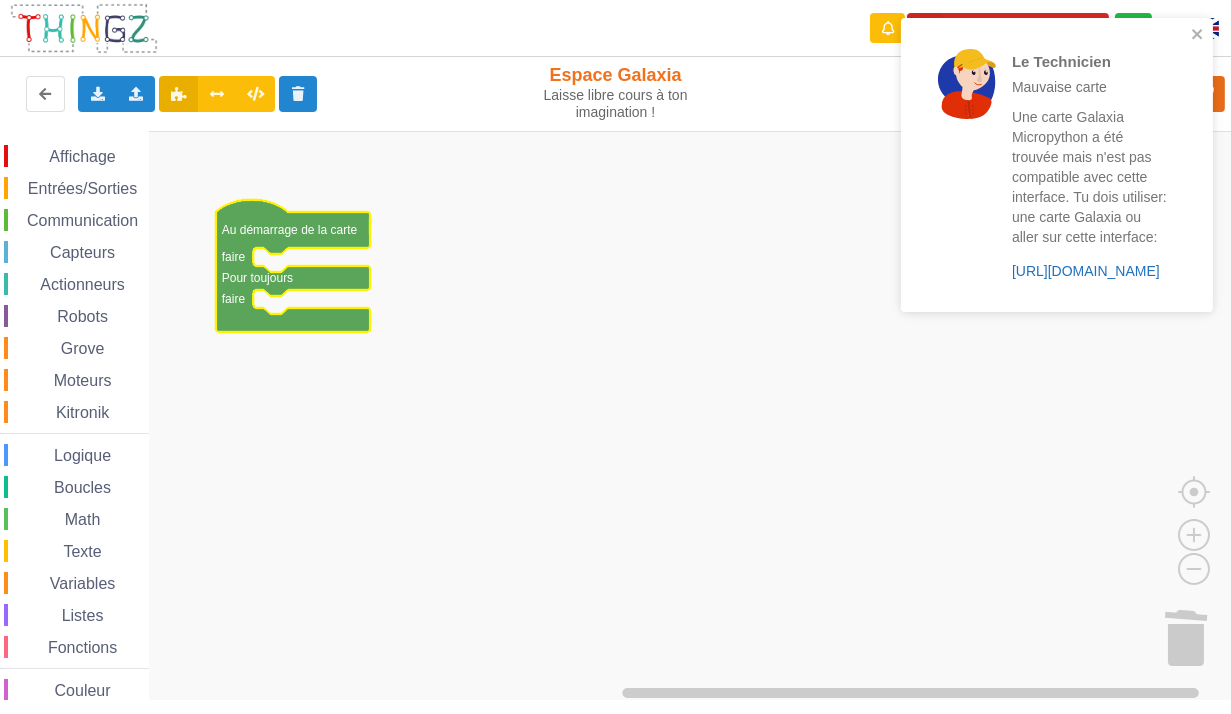 click on "[URL][DOMAIN_NAME]" at bounding box center (1086, 271) 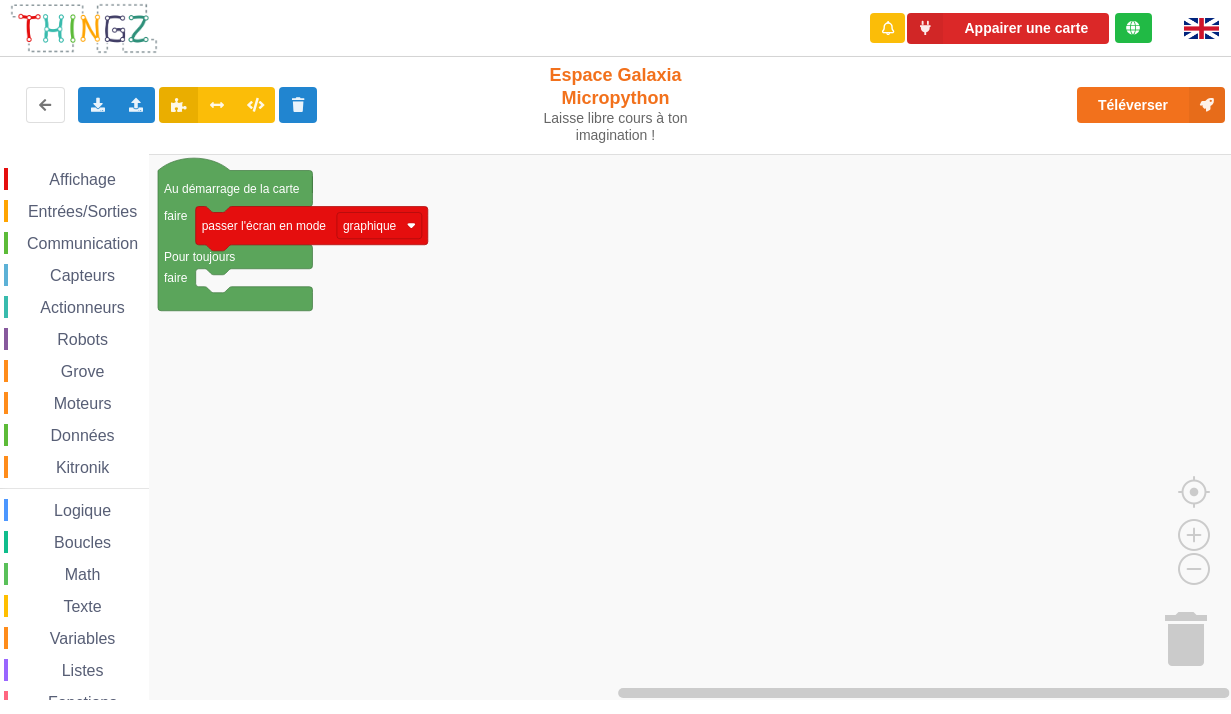 scroll, scrollTop: 0, scrollLeft: 0, axis: both 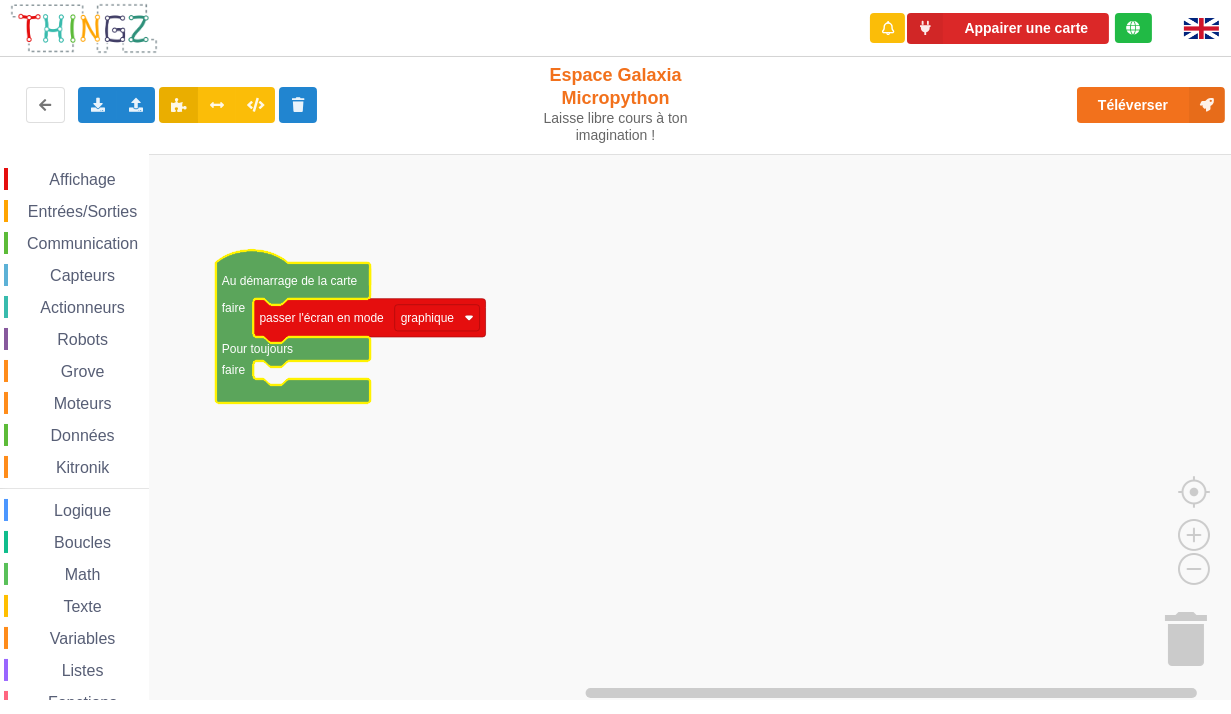 click on "Entrées/Sorties" at bounding box center (82, 211) 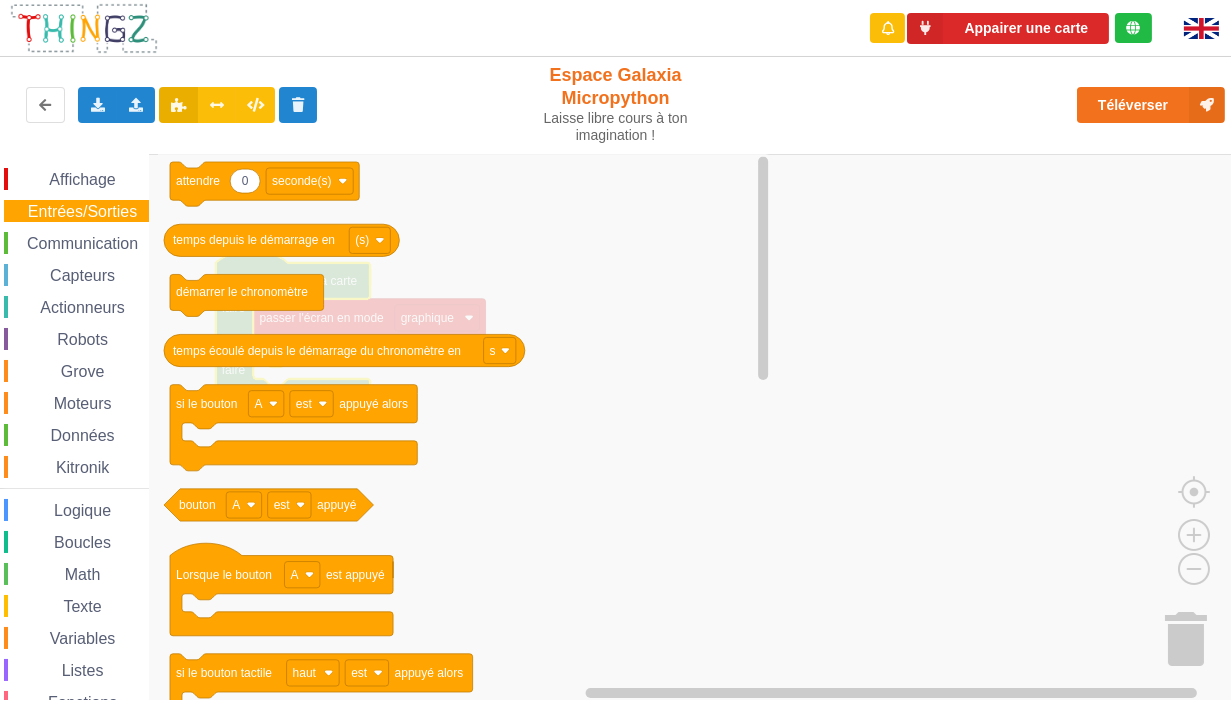 click on "Affichage" at bounding box center (82, 179) 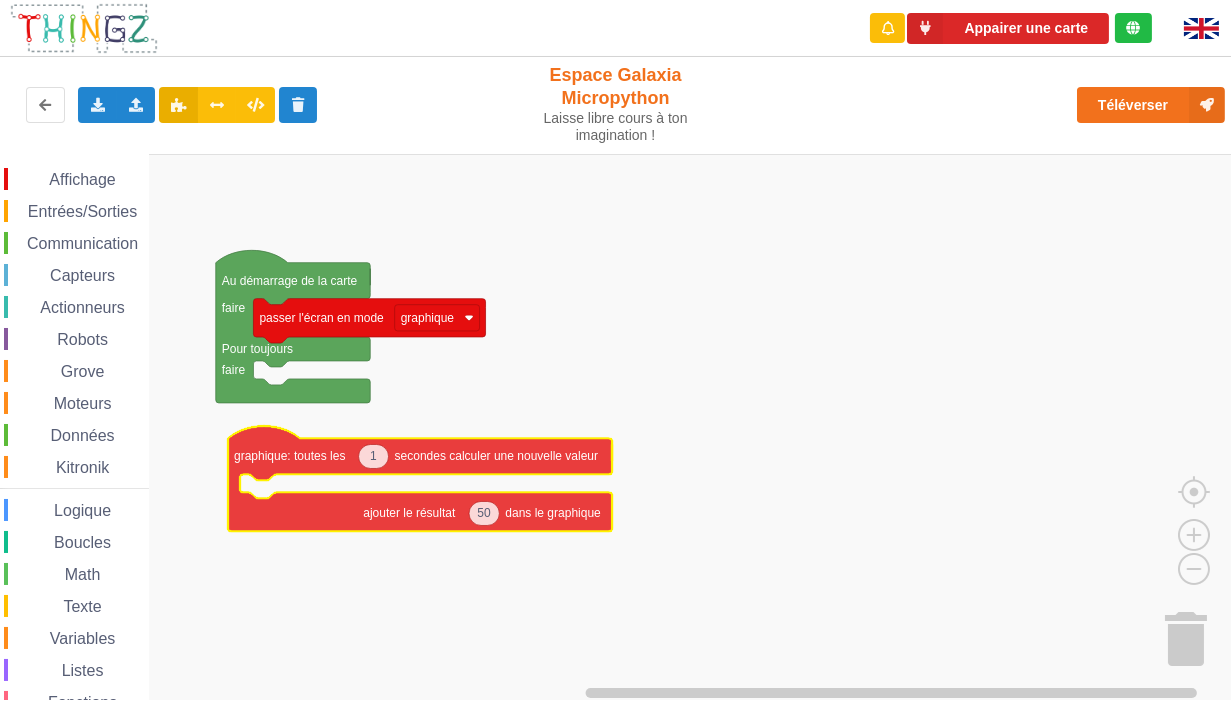 click on "Affichage Entrées/Sorties Communication Capteurs Actionneurs Robots Grove Moteurs Données Kitronik Logique Boucles Math Texte Variables Listes Fonctions Couleur passer l'écran en mode graphique Au démarrage de la carte faire Pour toujours faire   afficher effacer l'écran 0 0 0 contrôler la LED à R V B 0 régler l'intensité du rouge de la LED à 0 régler l'intensité du vert de la LED à 0 régler l'intensité du bleu de la LED à intensité du rouge de la LED intensité du vert de la LED intensité du bleu de la LED passer l'écran en mode graphique 50 graphique: ajouter la valeur sur l'axe des Y vertical 0 100 graphique: règle l'échelle de l'axe y à: min max 1 50 graphique: toutes les secondes calculer une nouvelle valeur ajouter le résultat dans le graphique 0 0 20 10 créer le rectangle r à la position x: y: de longueur: de largeur: de couleur: 10 changer la valeur X de r à 10 changer longueur r à valeur" at bounding box center [622, 427] 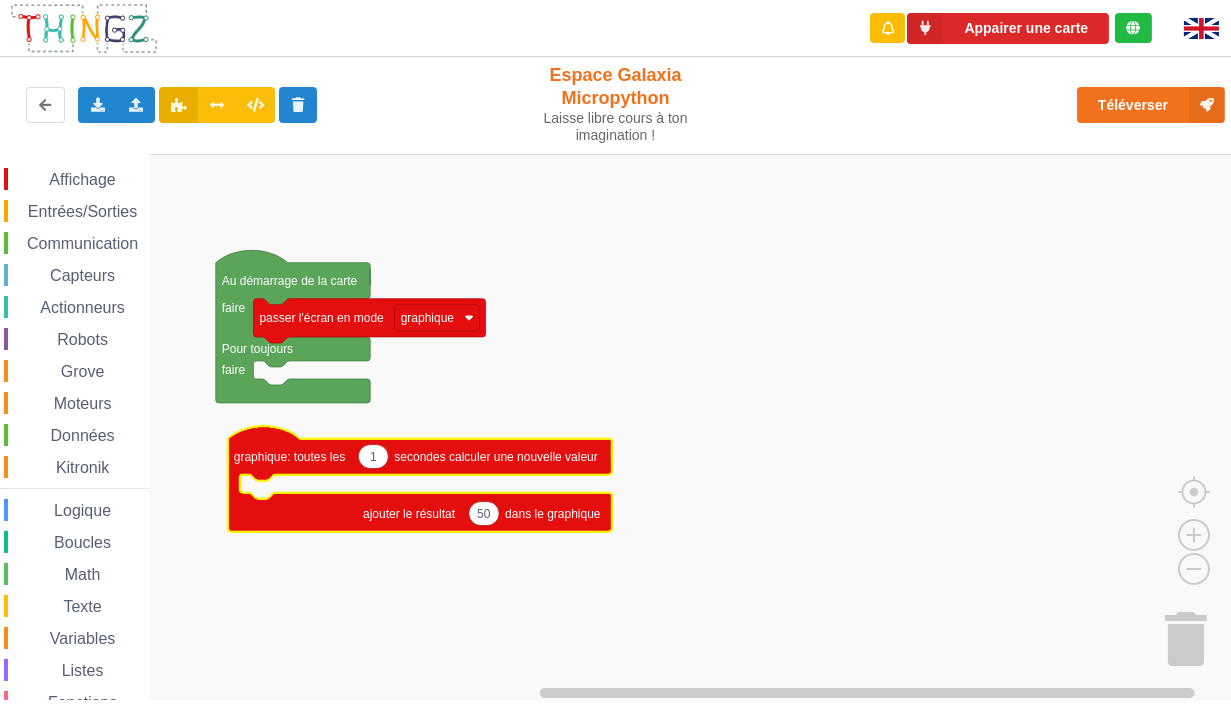 click on "Affichage" at bounding box center (82, 179) 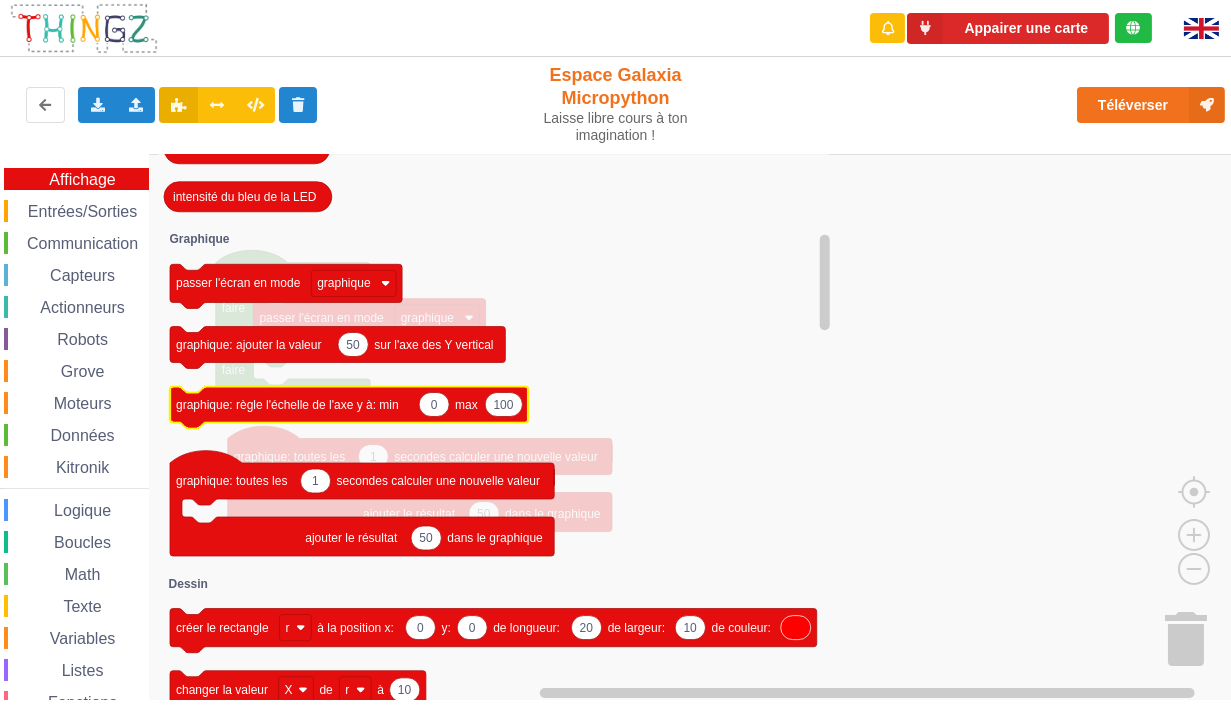 click on "graphique: règle l'échelle de l'axe y à: min" 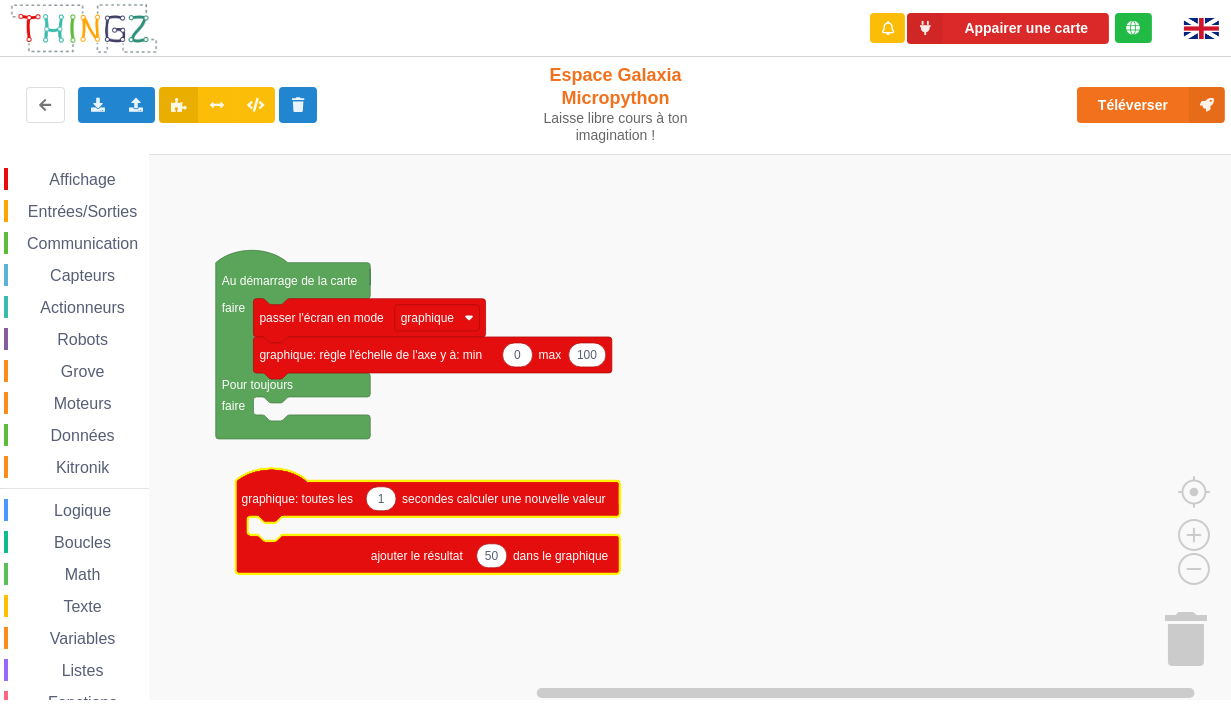 click on "Capteurs" at bounding box center (82, 275) 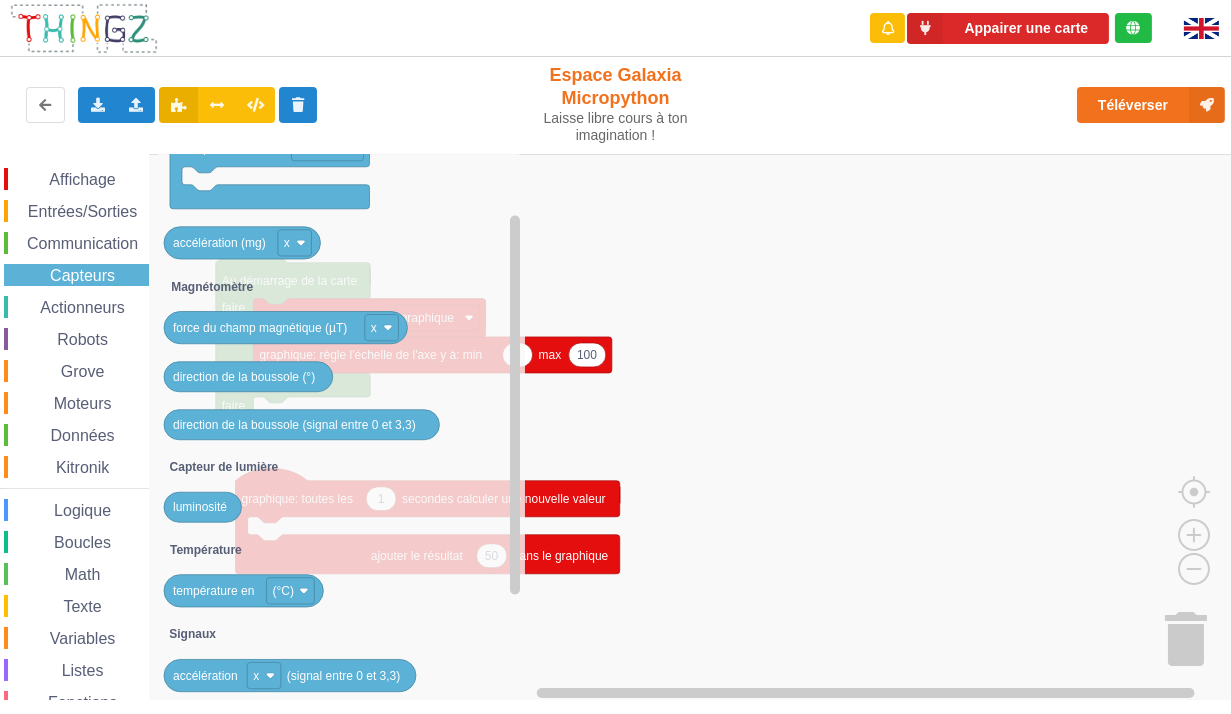 click on "accélération (mg)" 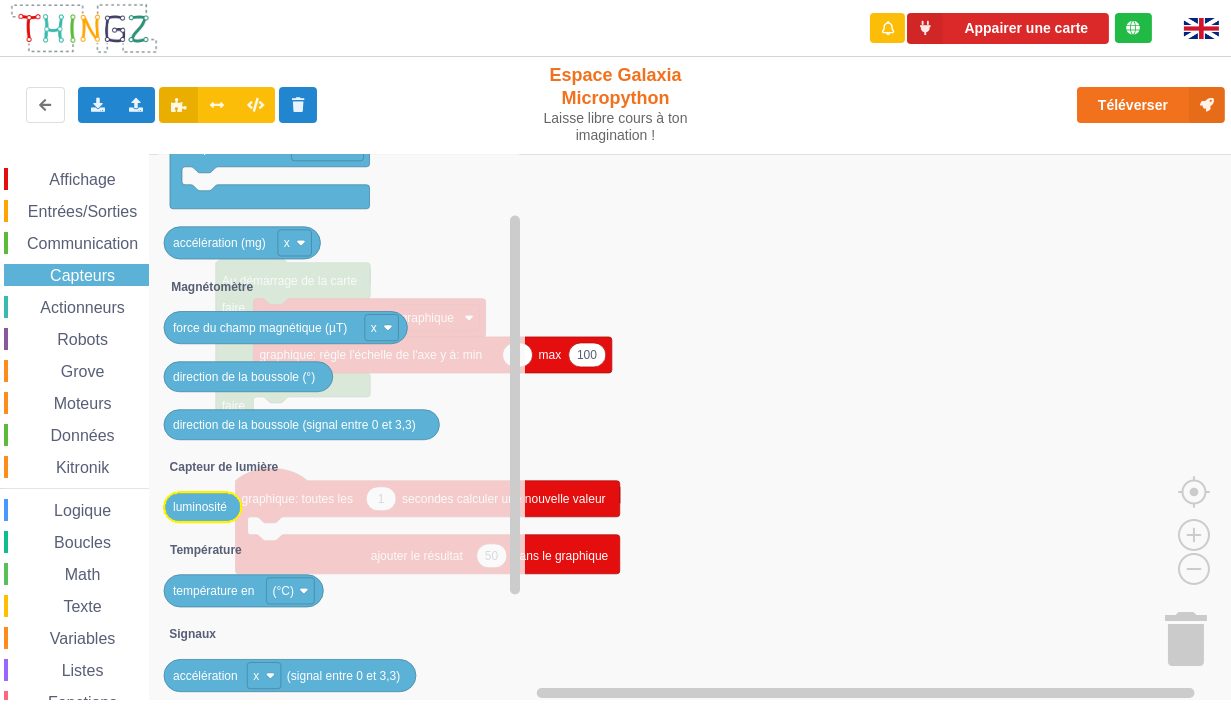 click on "luminosité" 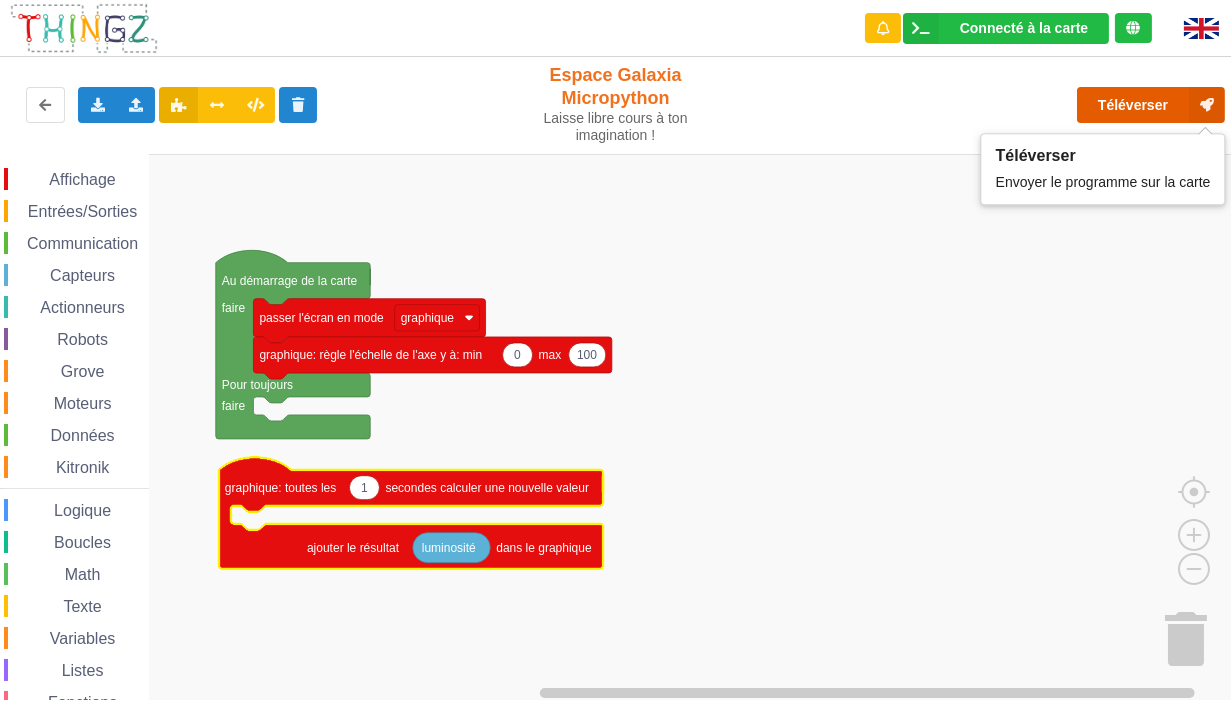 click on "Téléverser" at bounding box center (1151, 105) 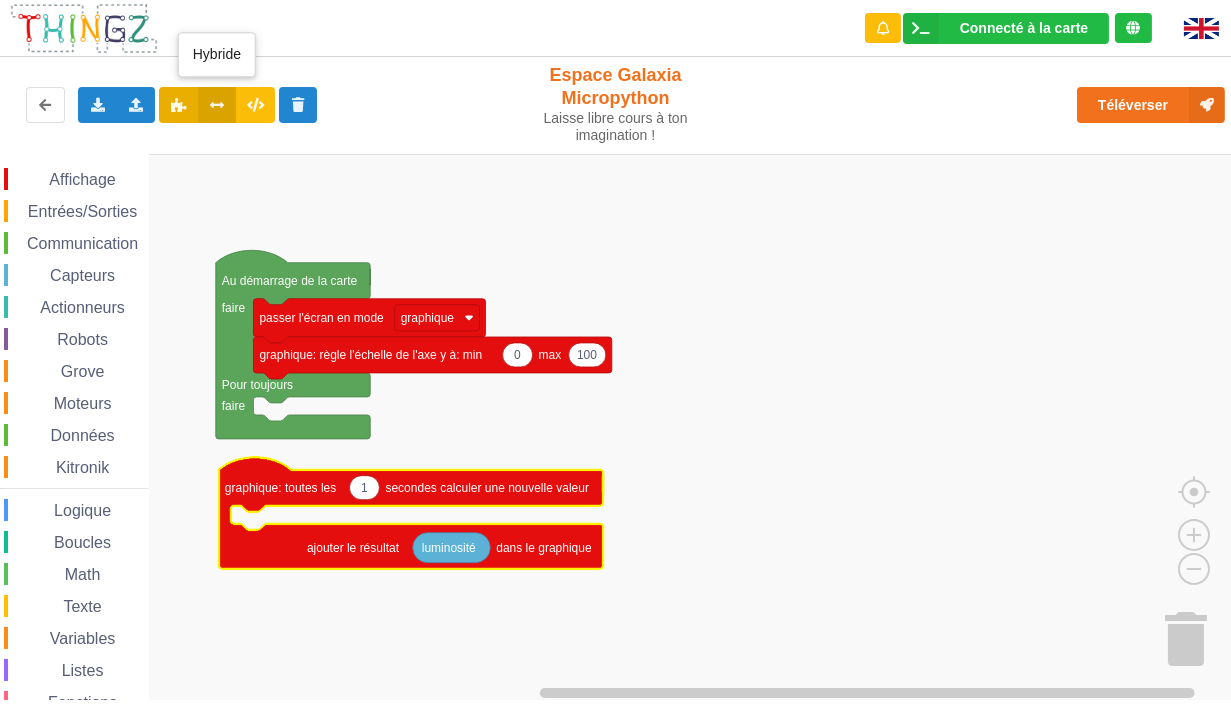 click at bounding box center [217, 104] 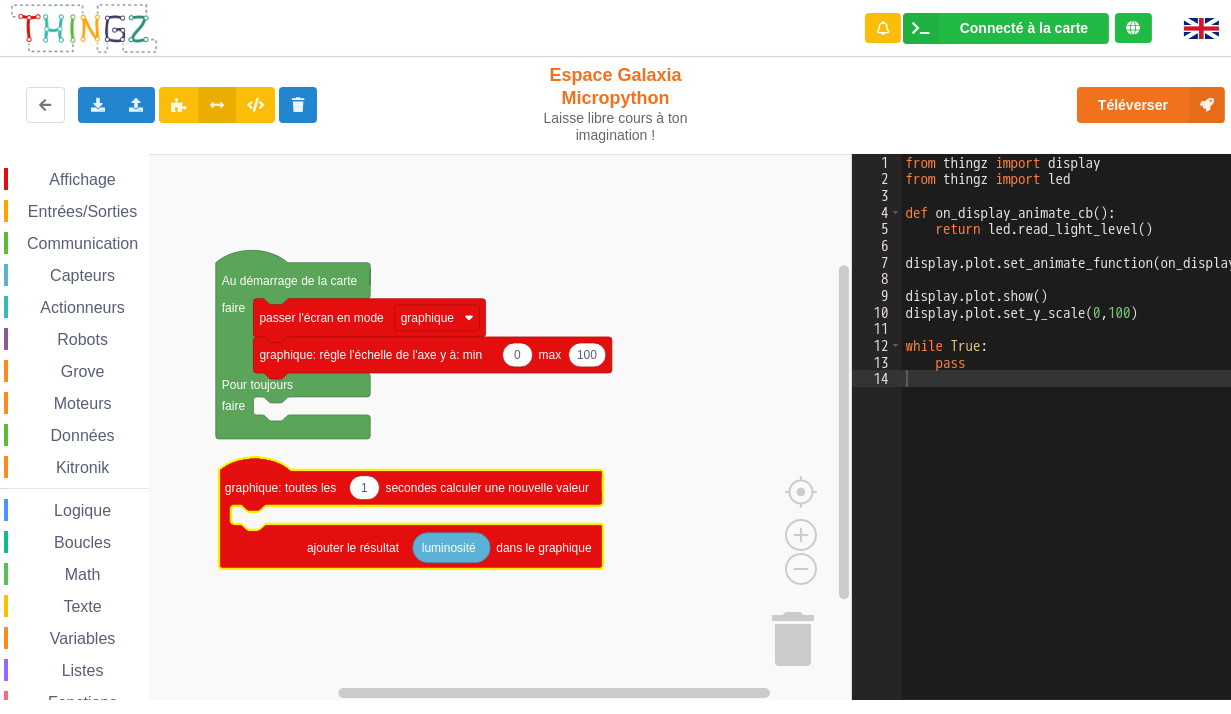 click on "1" at bounding box center [877, 162] 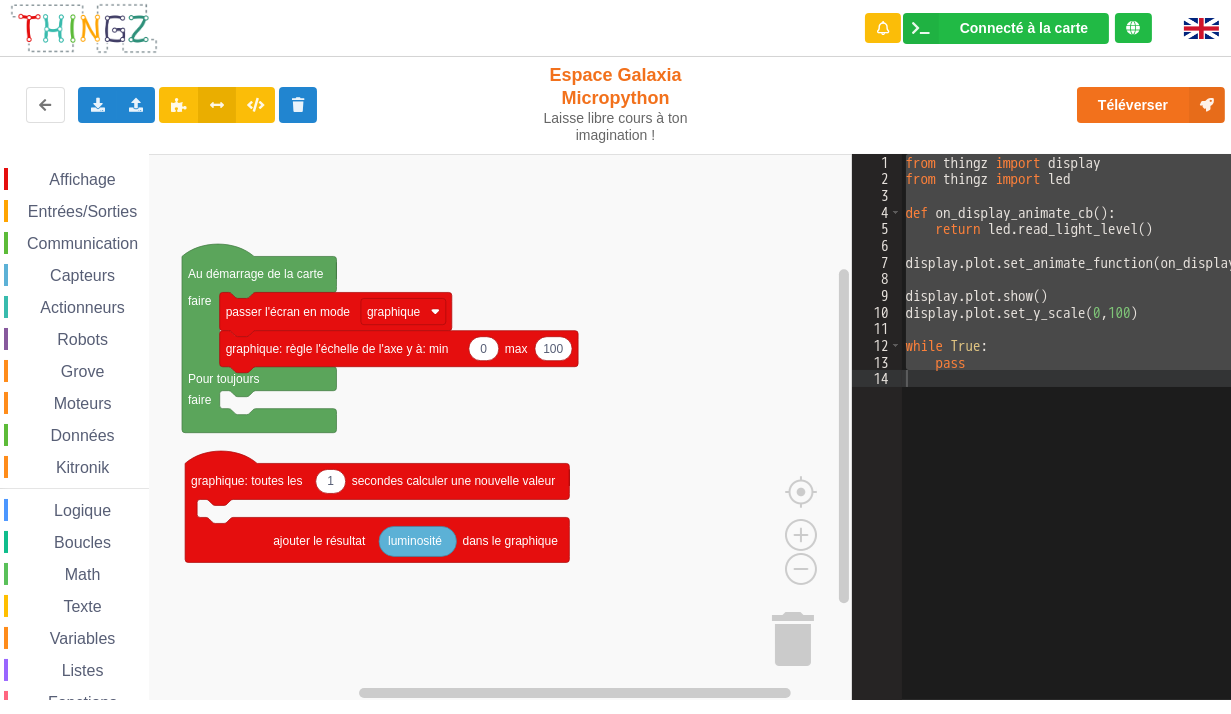 click 